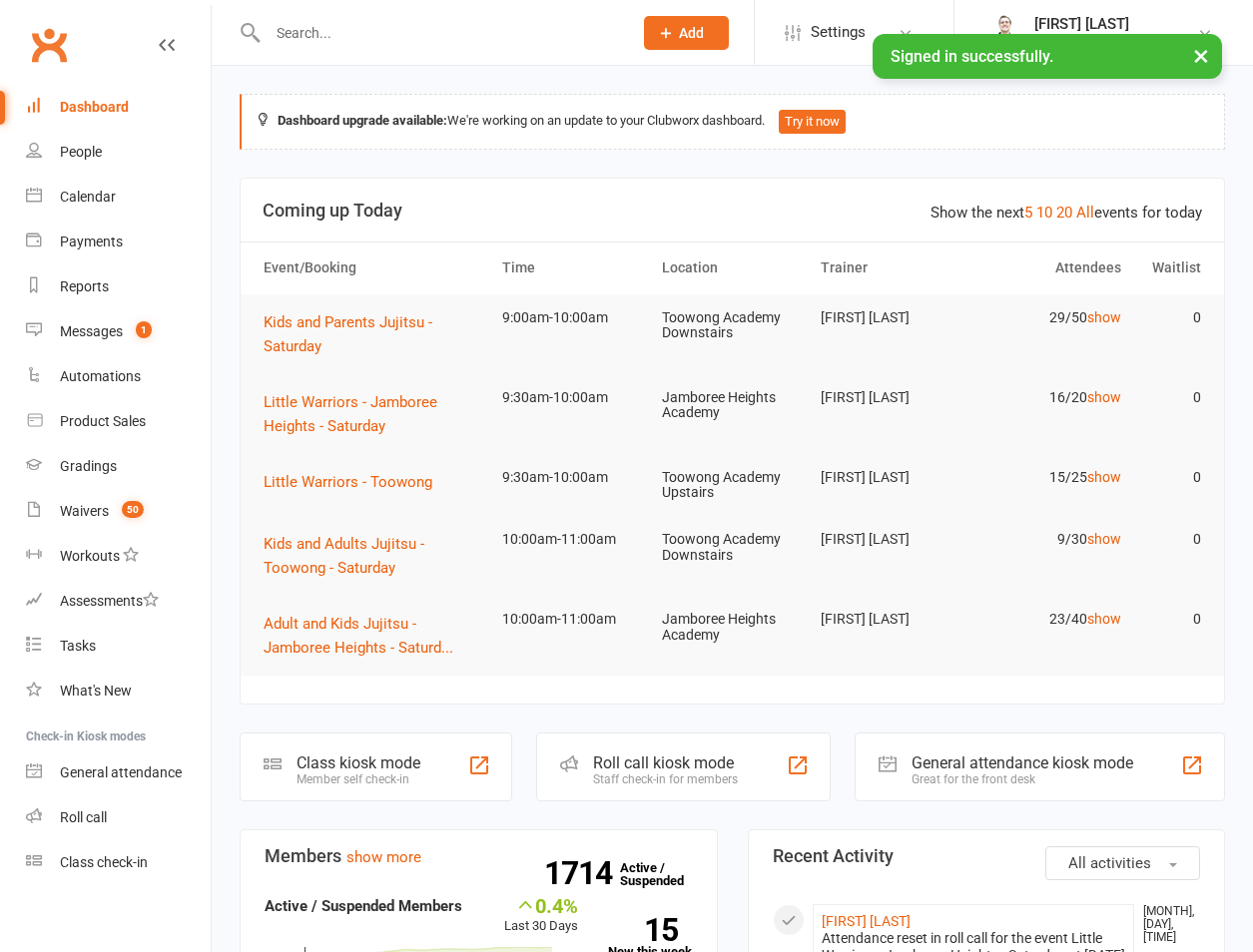 scroll, scrollTop: 0, scrollLeft: 0, axis: both 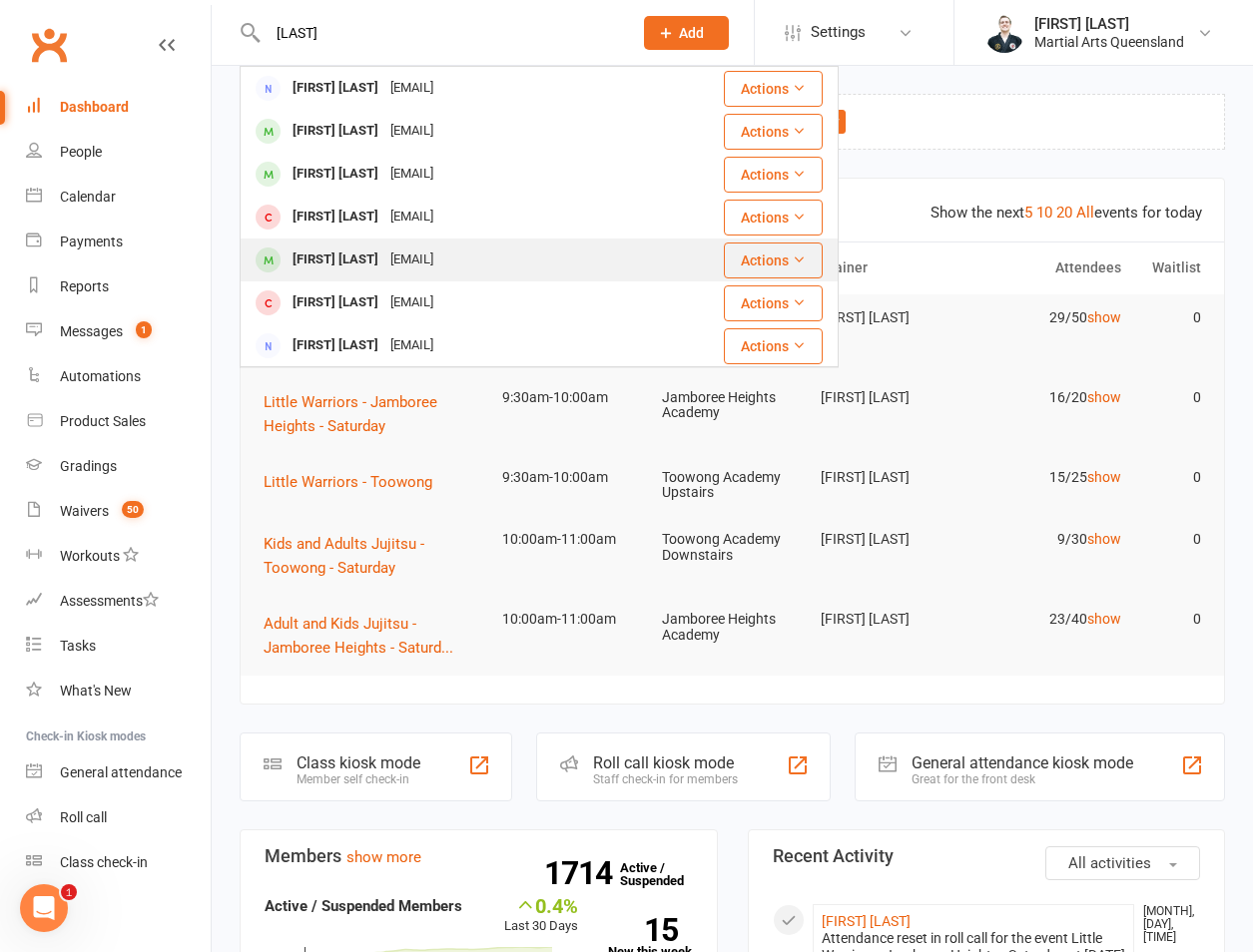 type on "[LAST]" 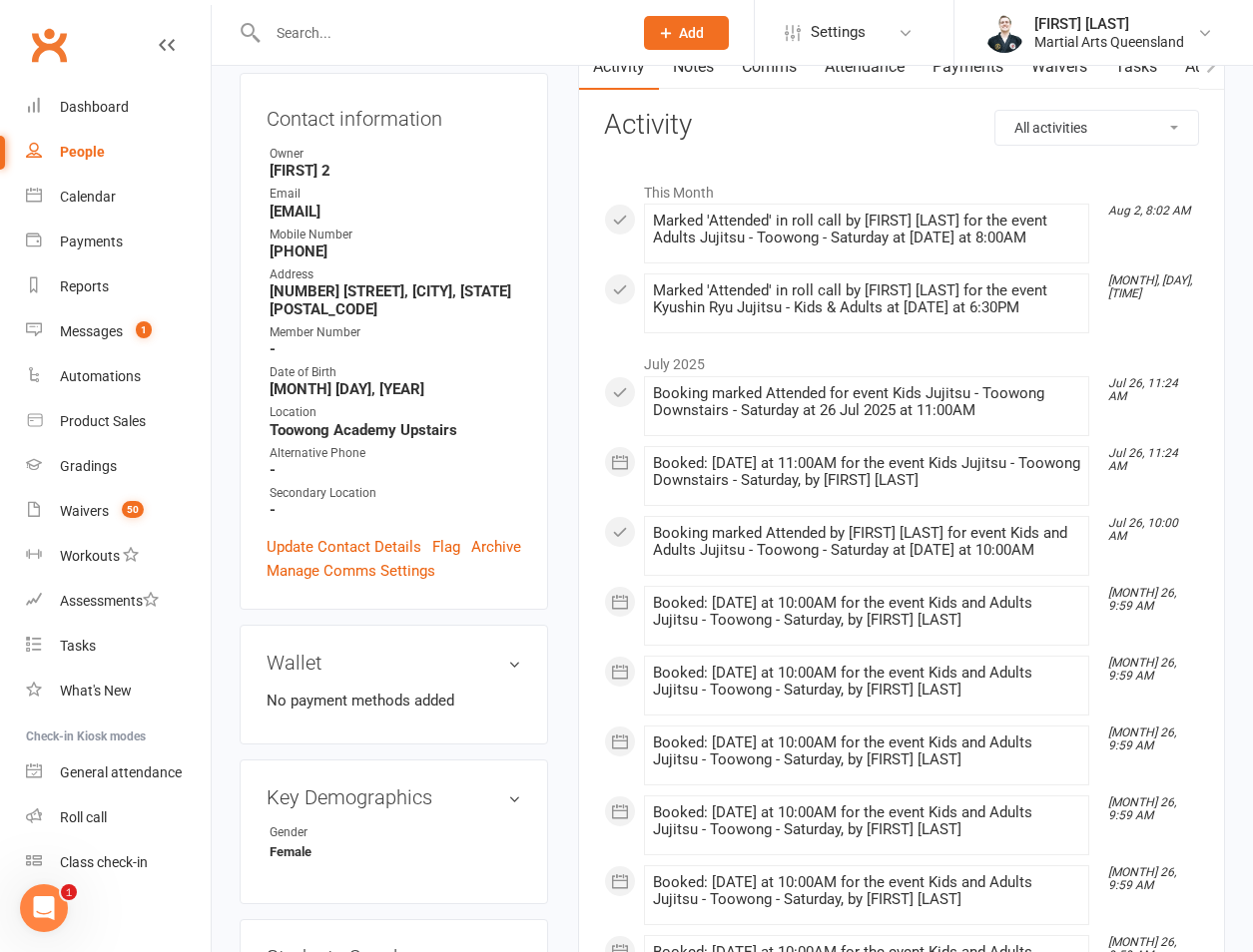 scroll, scrollTop: 0, scrollLeft: 0, axis: both 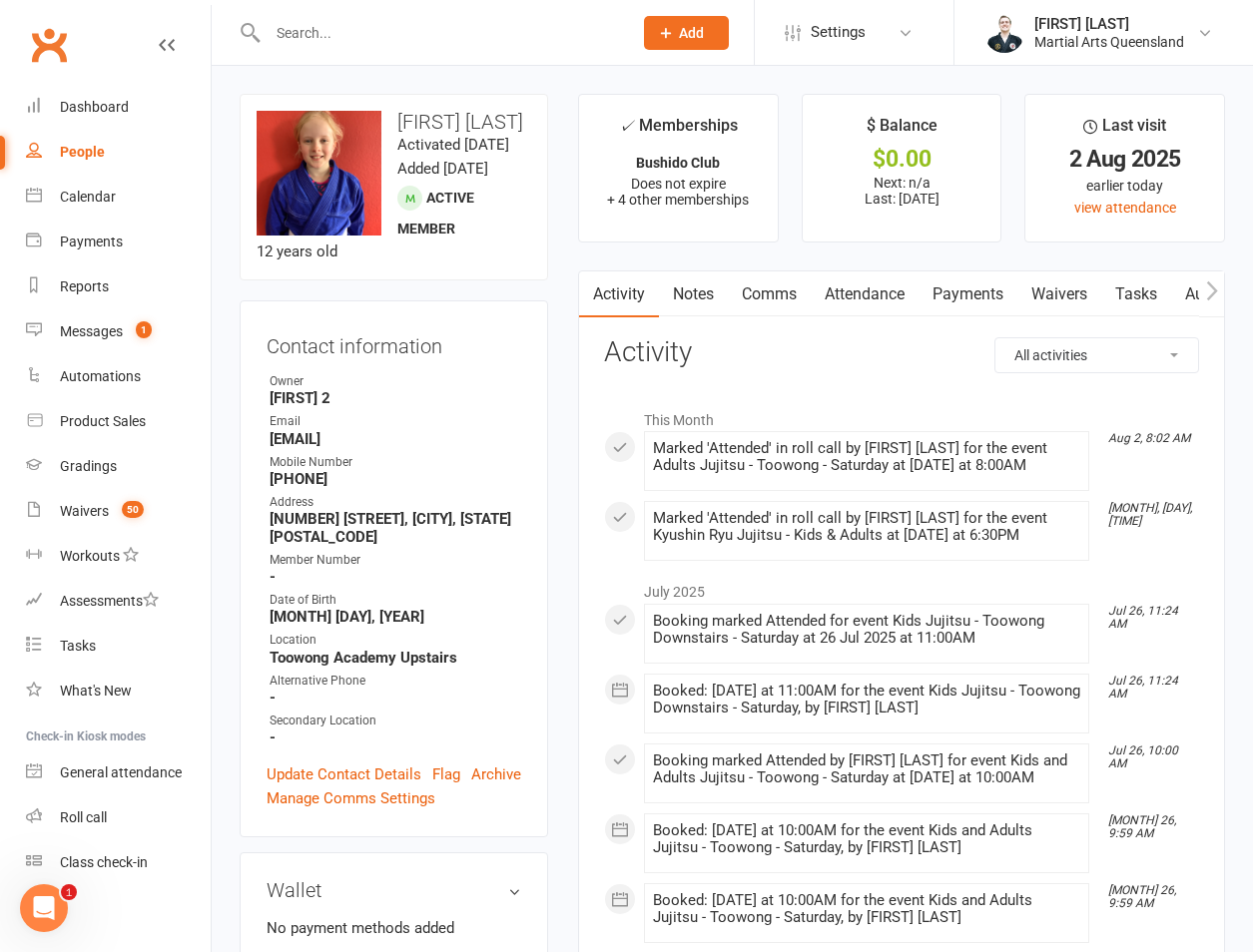 click on "Waivers" at bounding box center (1059, 294) 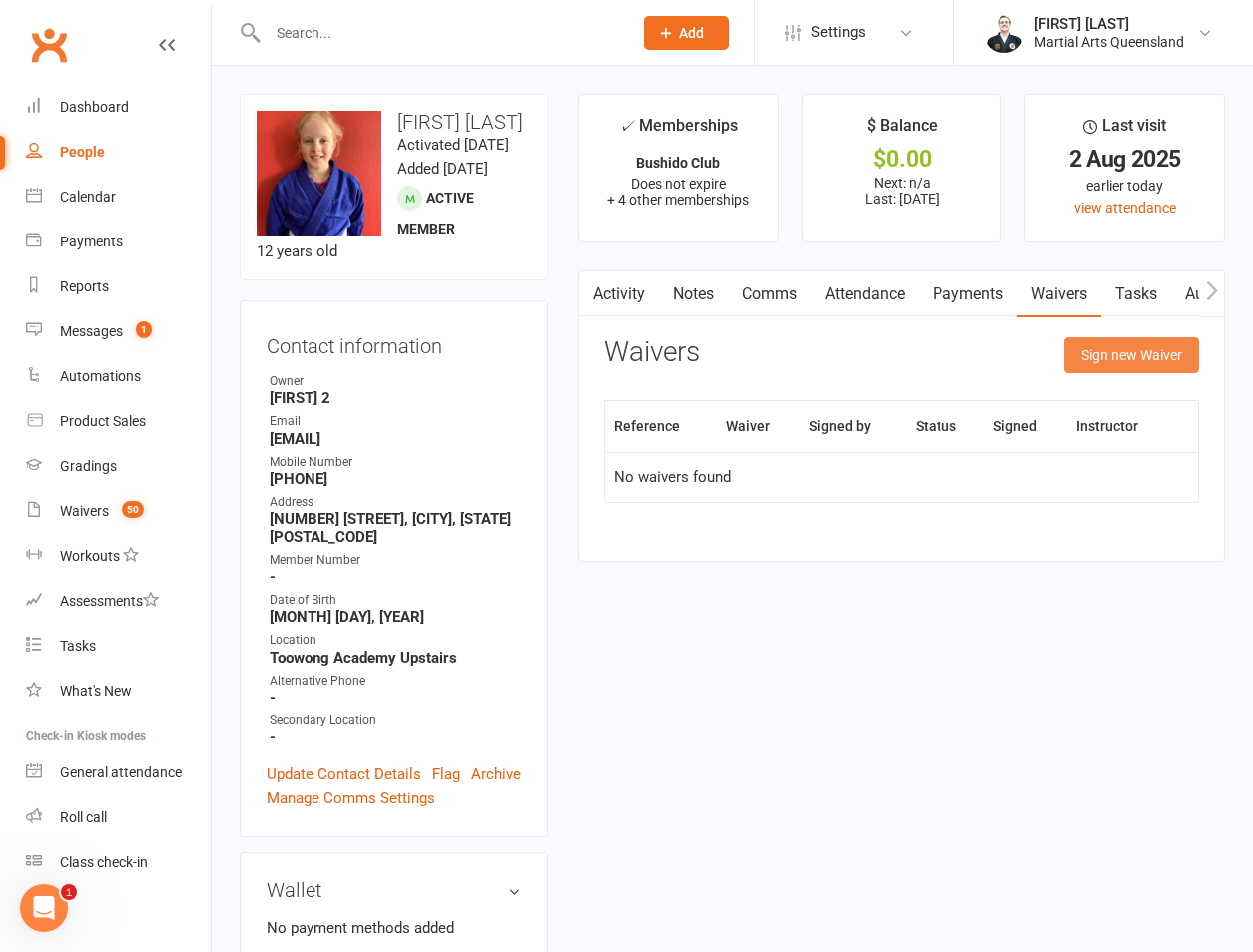 click on "Sign new Waiver" at bounding box center (1131, 355) 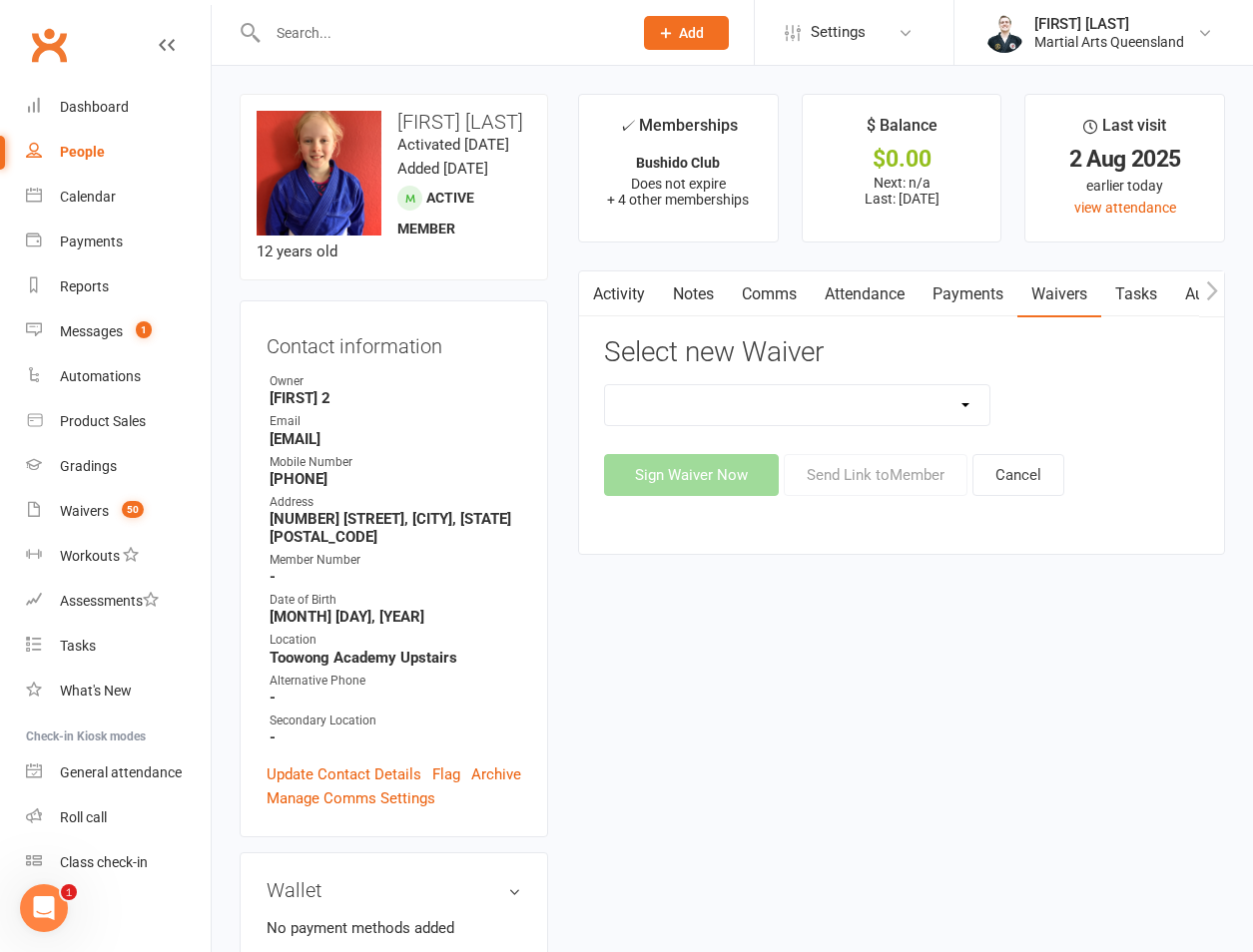 click on "Incident Report Staff Only Maqld Pre Registration Form Sparing Waiver St Peters Buddy Waiver Testing New Waiver for Incidents" at bounding box center [797, 405] 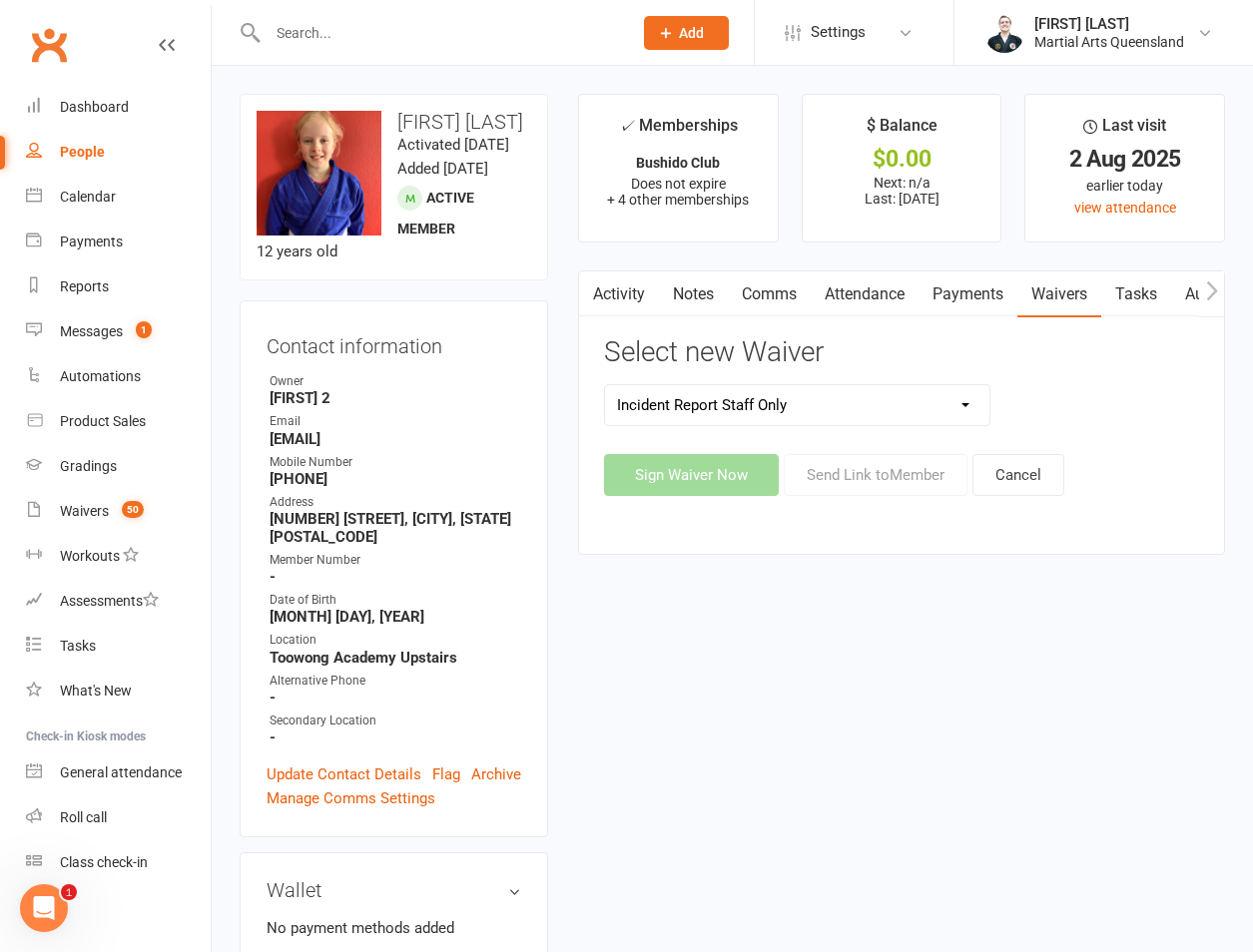 click on "Incident Report Staff Only Maqld Pre Registration Form Sparing Waiver St Peters Buddy Waiver Testing New Waiver for Incidents" at bounding box center (797, 405) 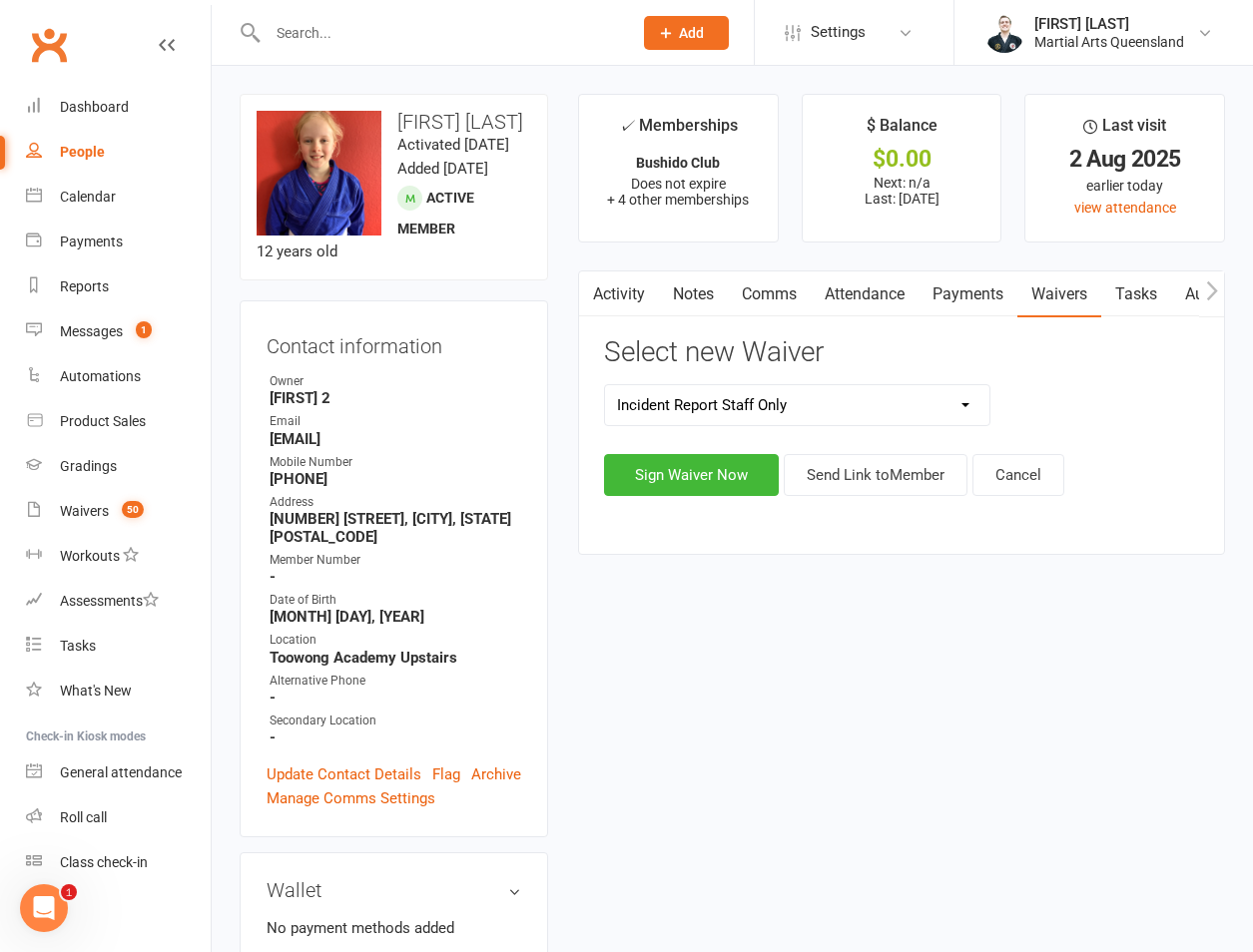 click on "Activity Notes Comms Attendance Payments Waivers Tasks Automations Gradings / Promotions Credit balance
Select new Waiver Incident Report Staff Only Maqld Pre Registration Form Sparing Waiver St Peters Buddy Waiver Testing New Waiver for Incidents Sign Waiver Now Send Link to  Member Cancel Waivers Sign new Waiver Reference Waiver Signed by Status Signed Instructor No waivers found" at bounding box center (902, 412) 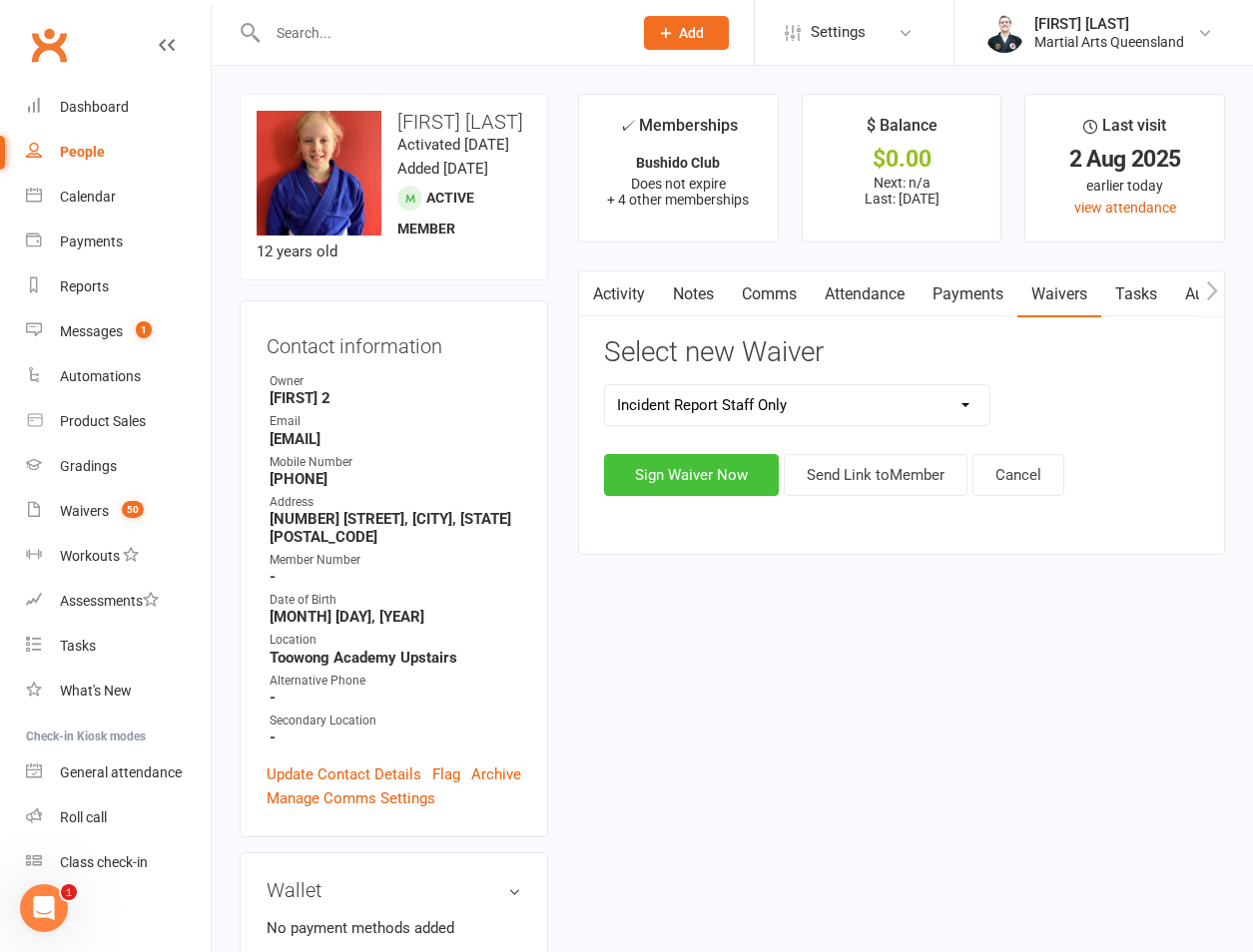 click on "Sign Waiver Now" at bounding box center (691, 475) 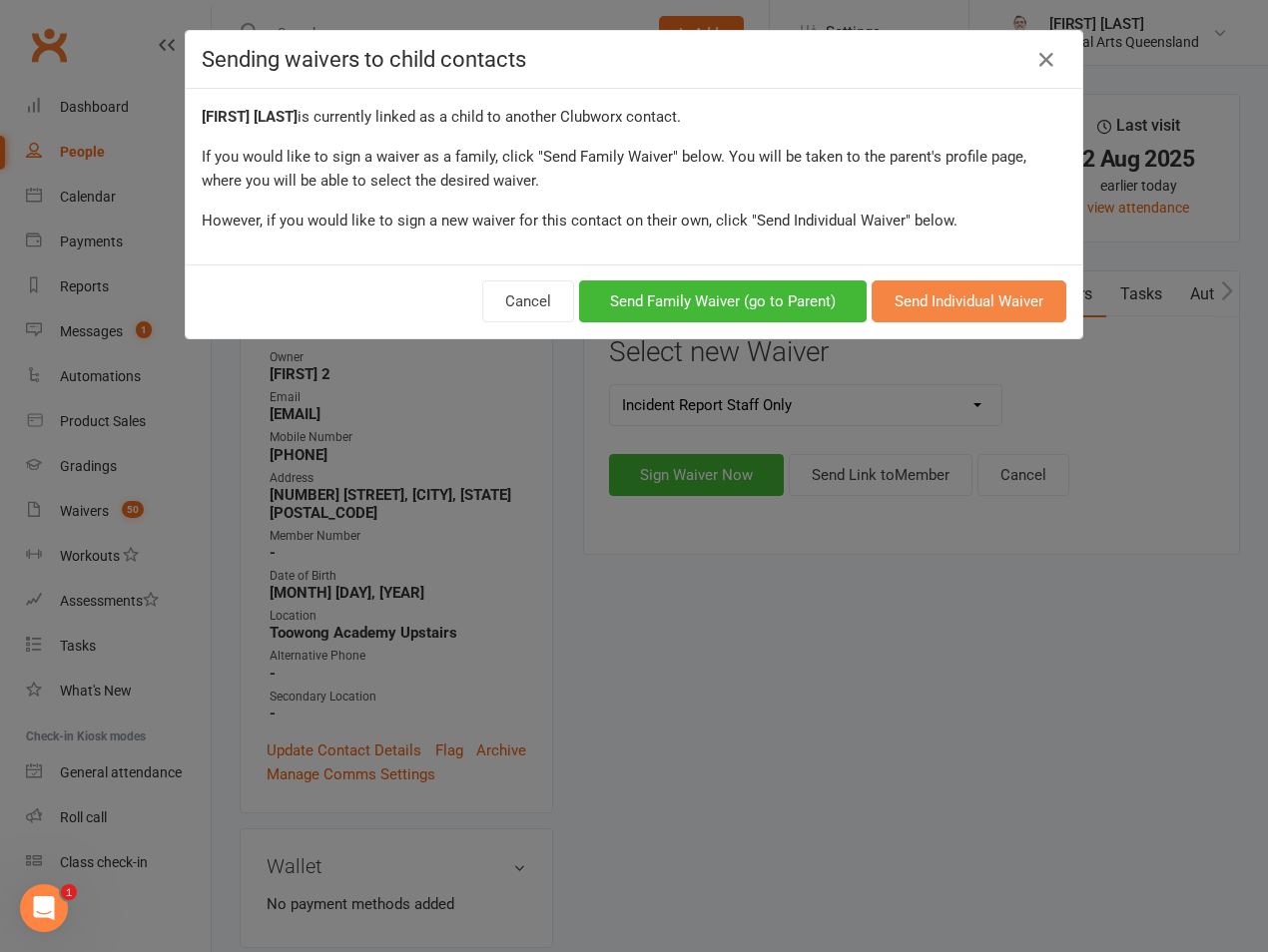 click on "Send Individual Waiver" at bounding box center (968, 301) 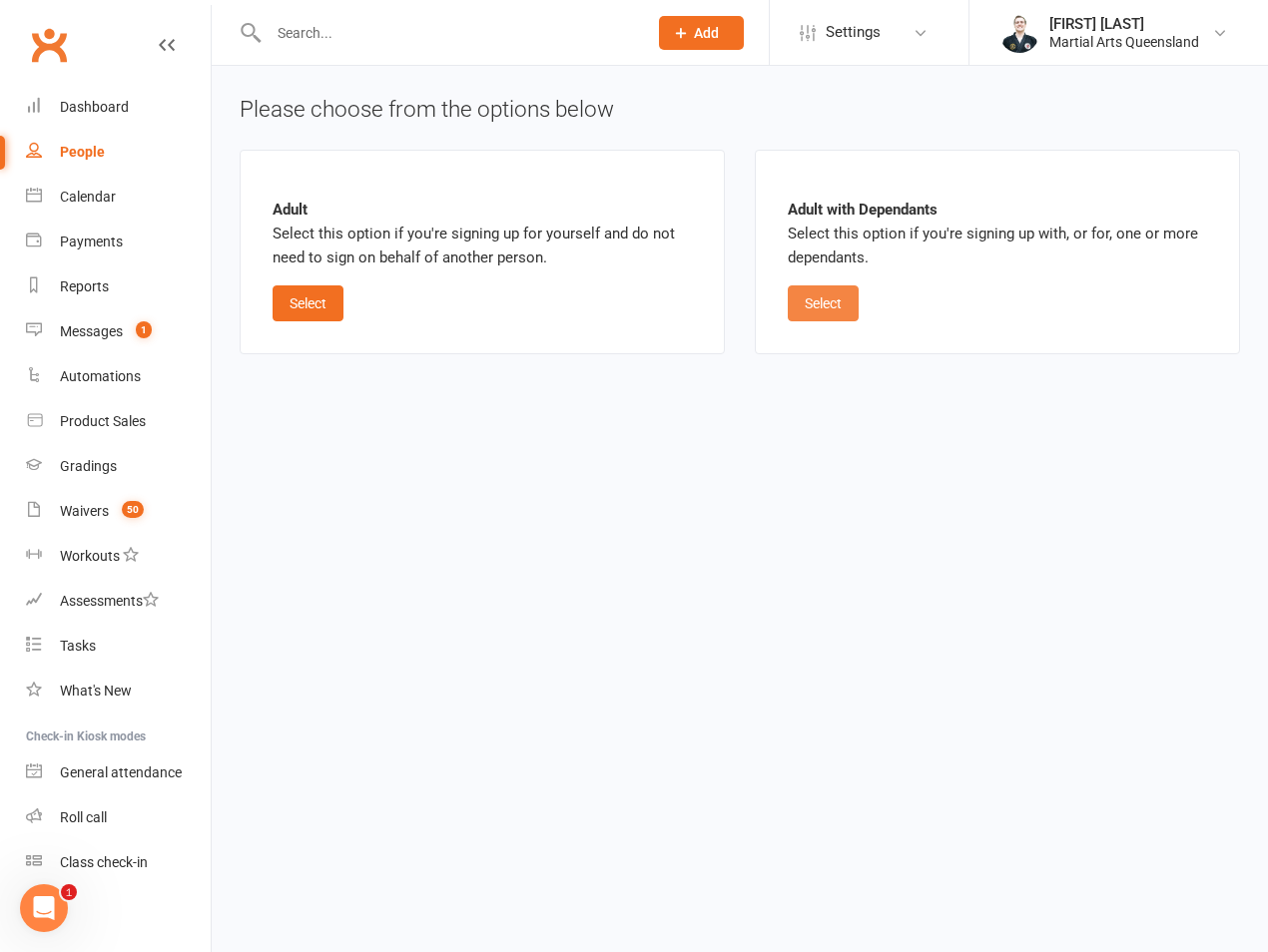 click on "Select" at bounding box center (823, 303) 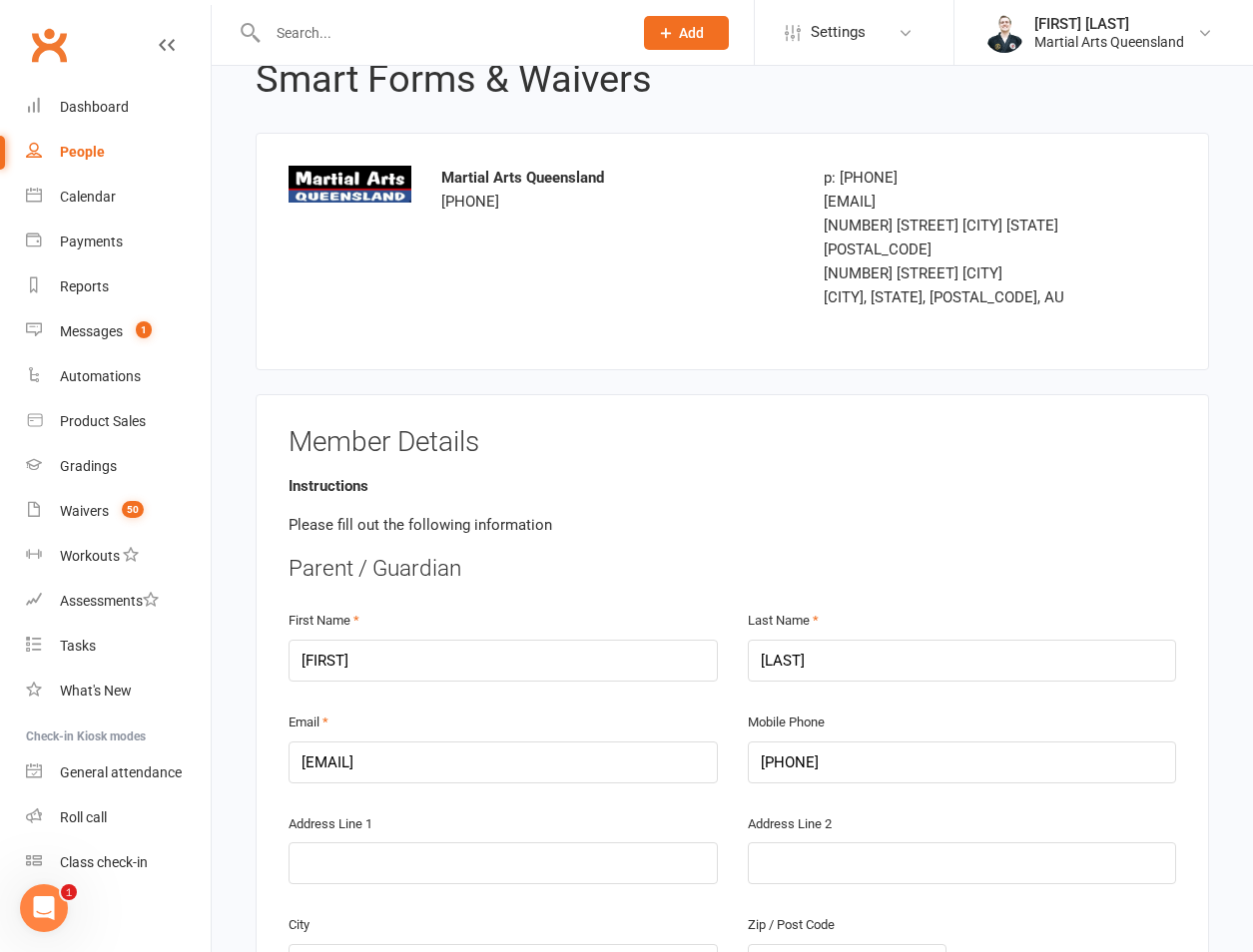 scroll, scrollTop: 53, scrollLeft: 0, axis: vertical 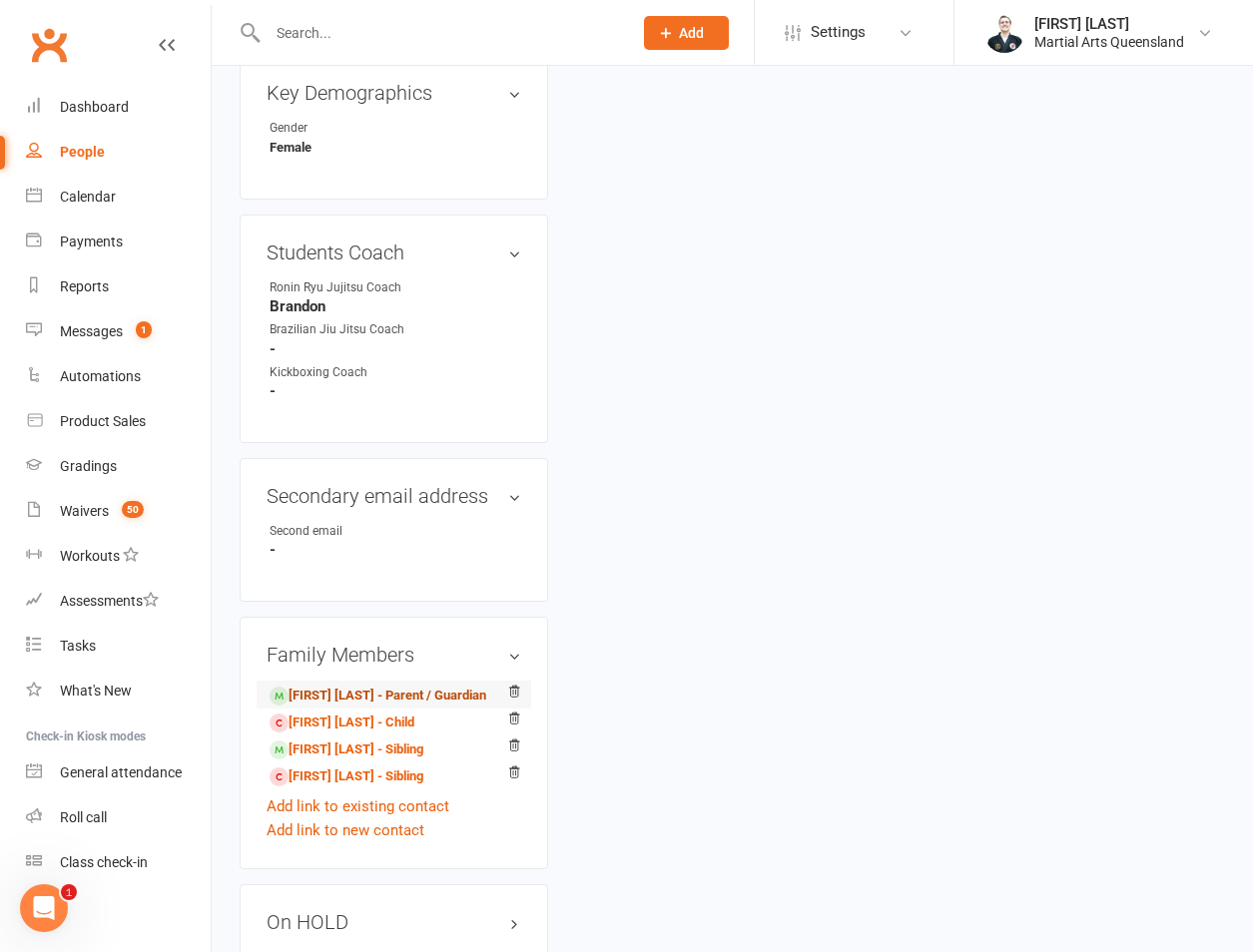 click on "[FIRST] [LAST] - Parent / Guardian" at bounding box center [377, 696] 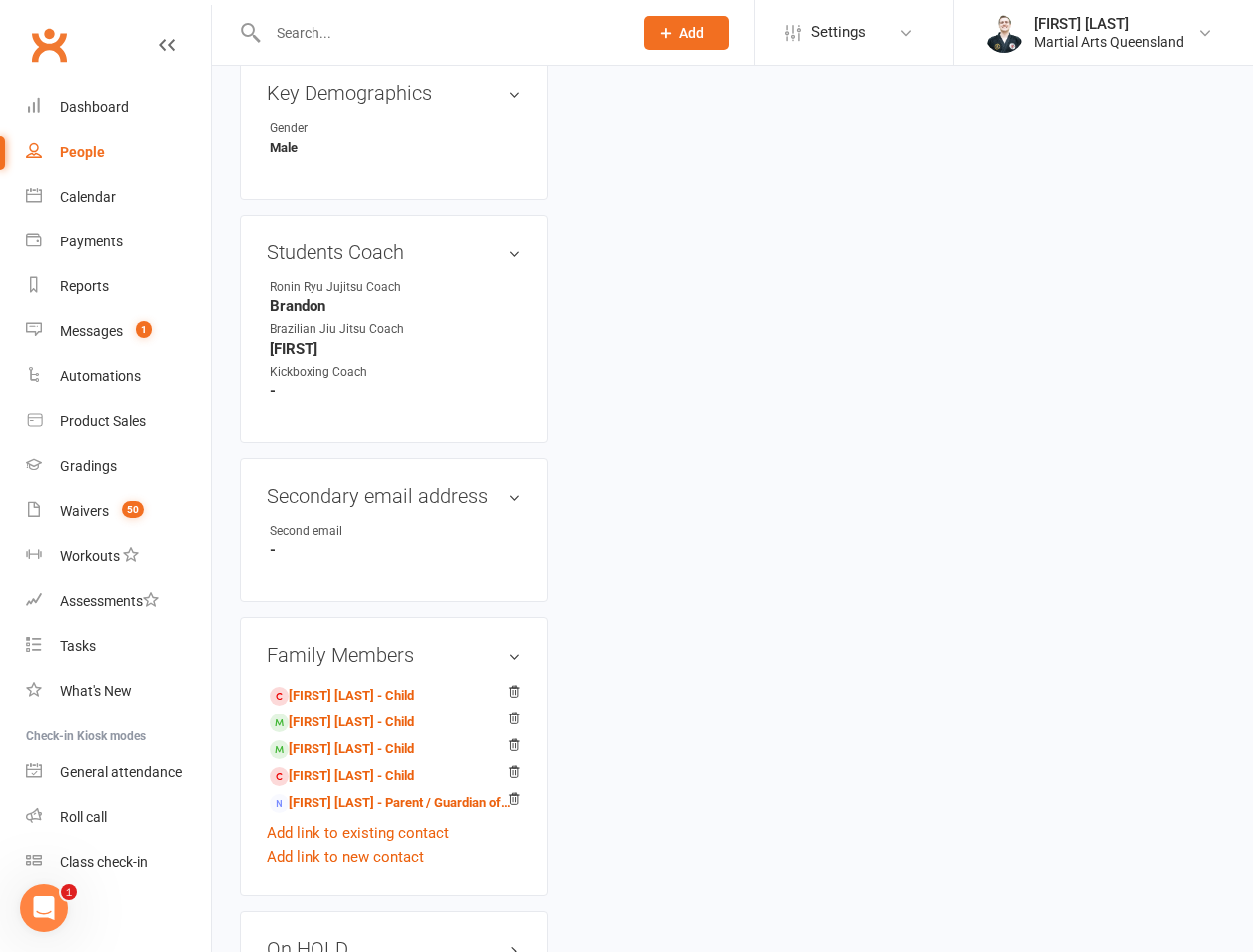 scroll, scrollTop: 0, scrollLeft: 0, axis: both 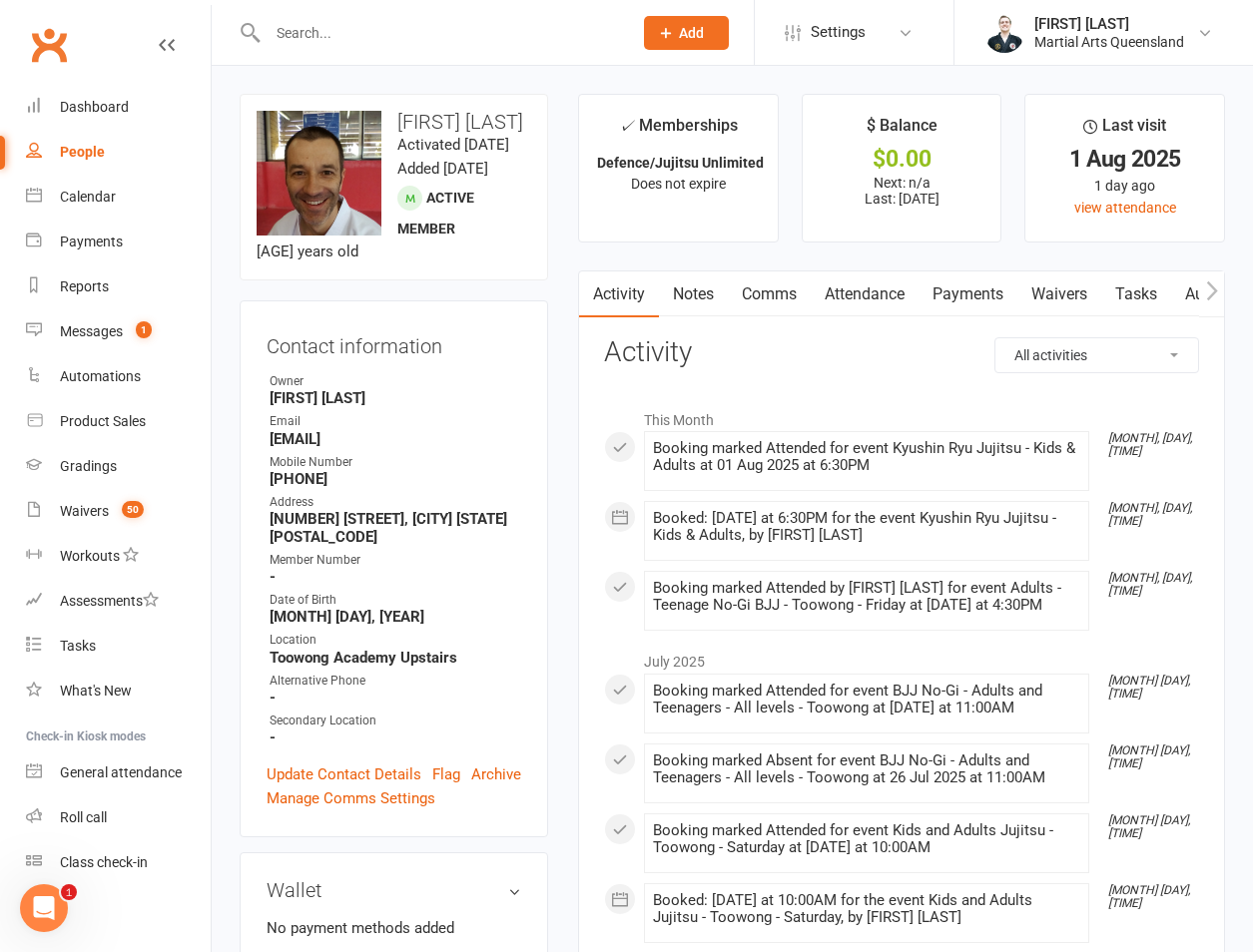 click on "Waivers" at bounding box center (1059, 294) 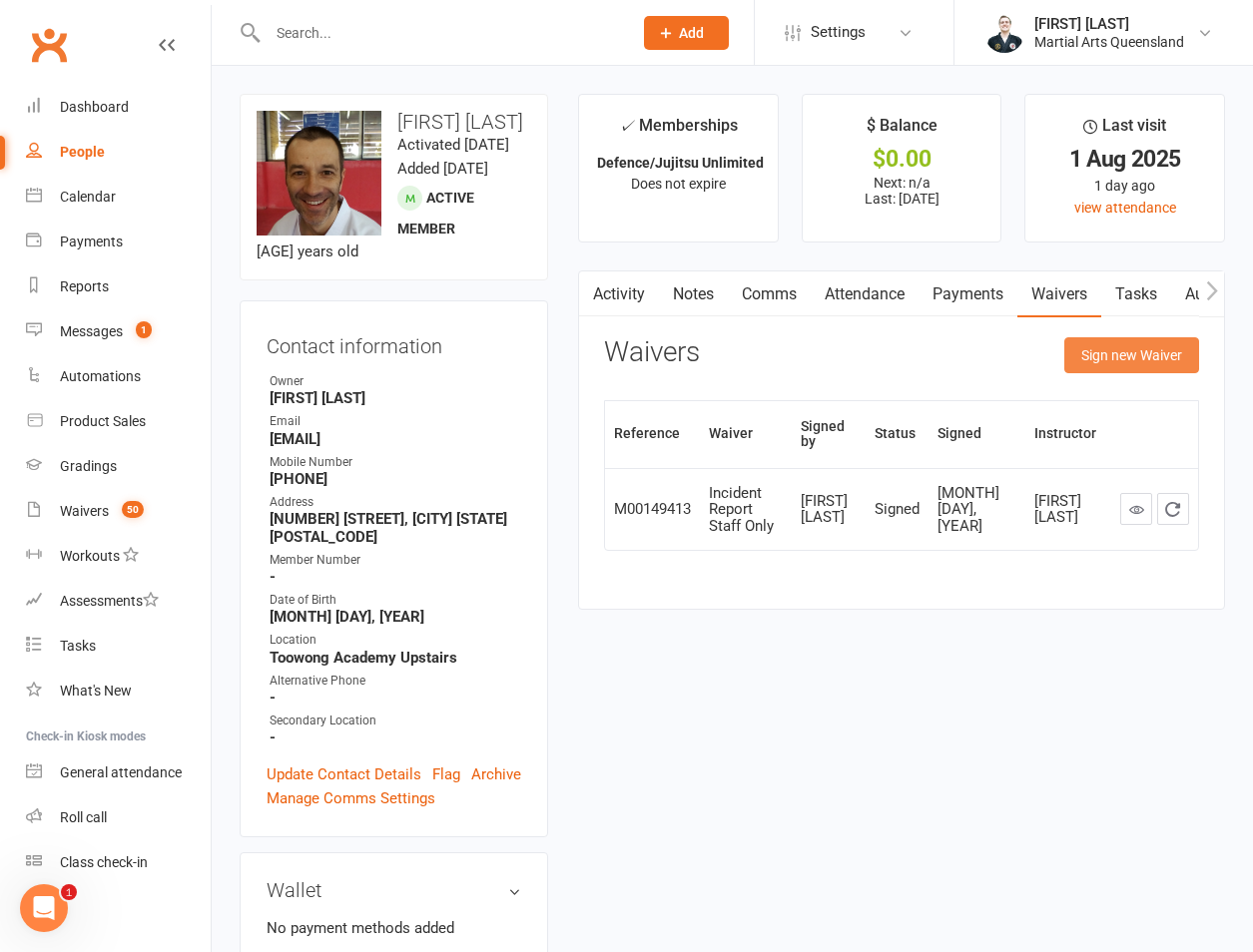 click on "Sign new Waiver" at bounding box center [1131, 355] 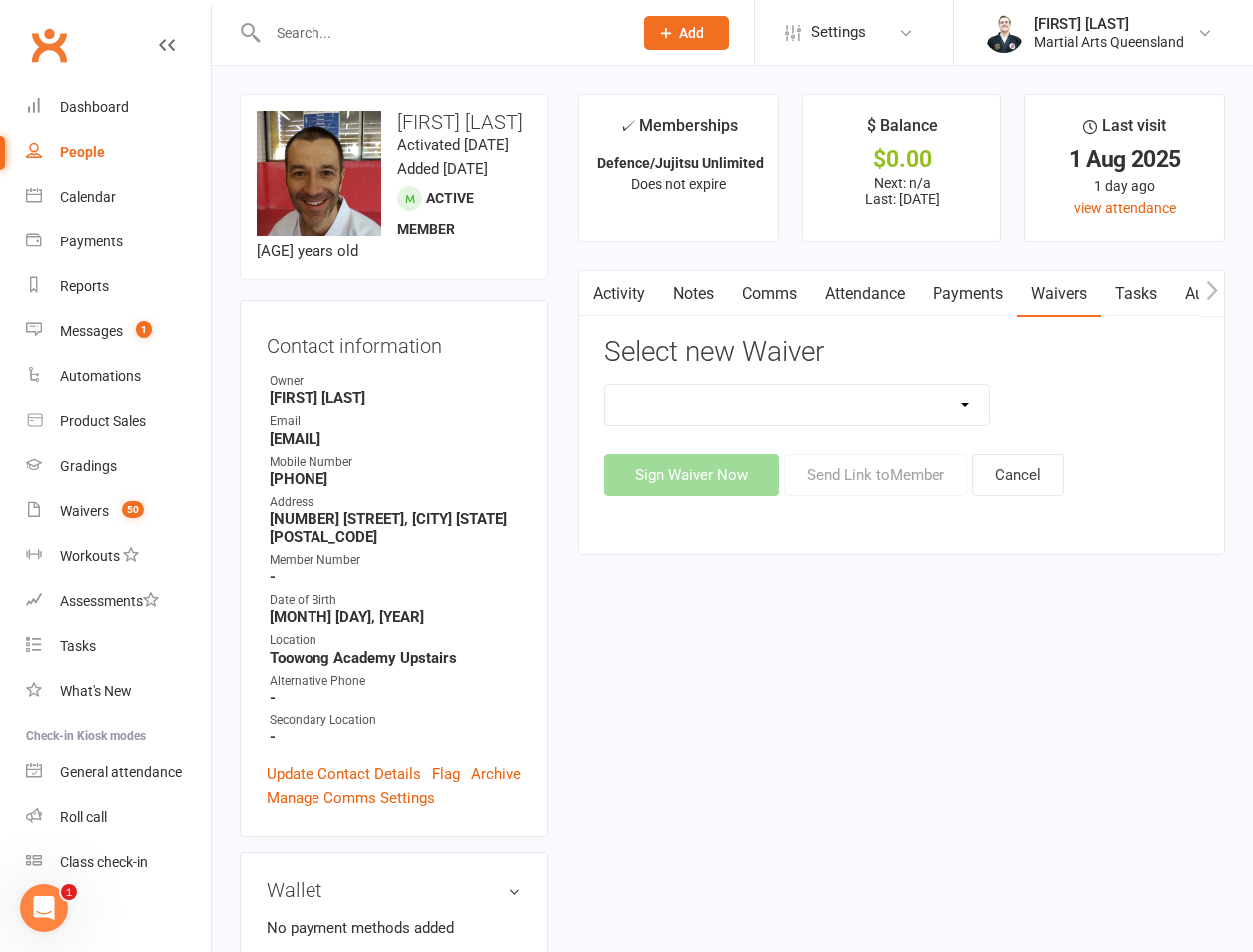 click on "Incident Report Staff Only Maqld Pre Registration Form Sparing Waiver St Peters Buddy Waiver Testing New Waiver for Incidents" at bounding box center [797, 405] 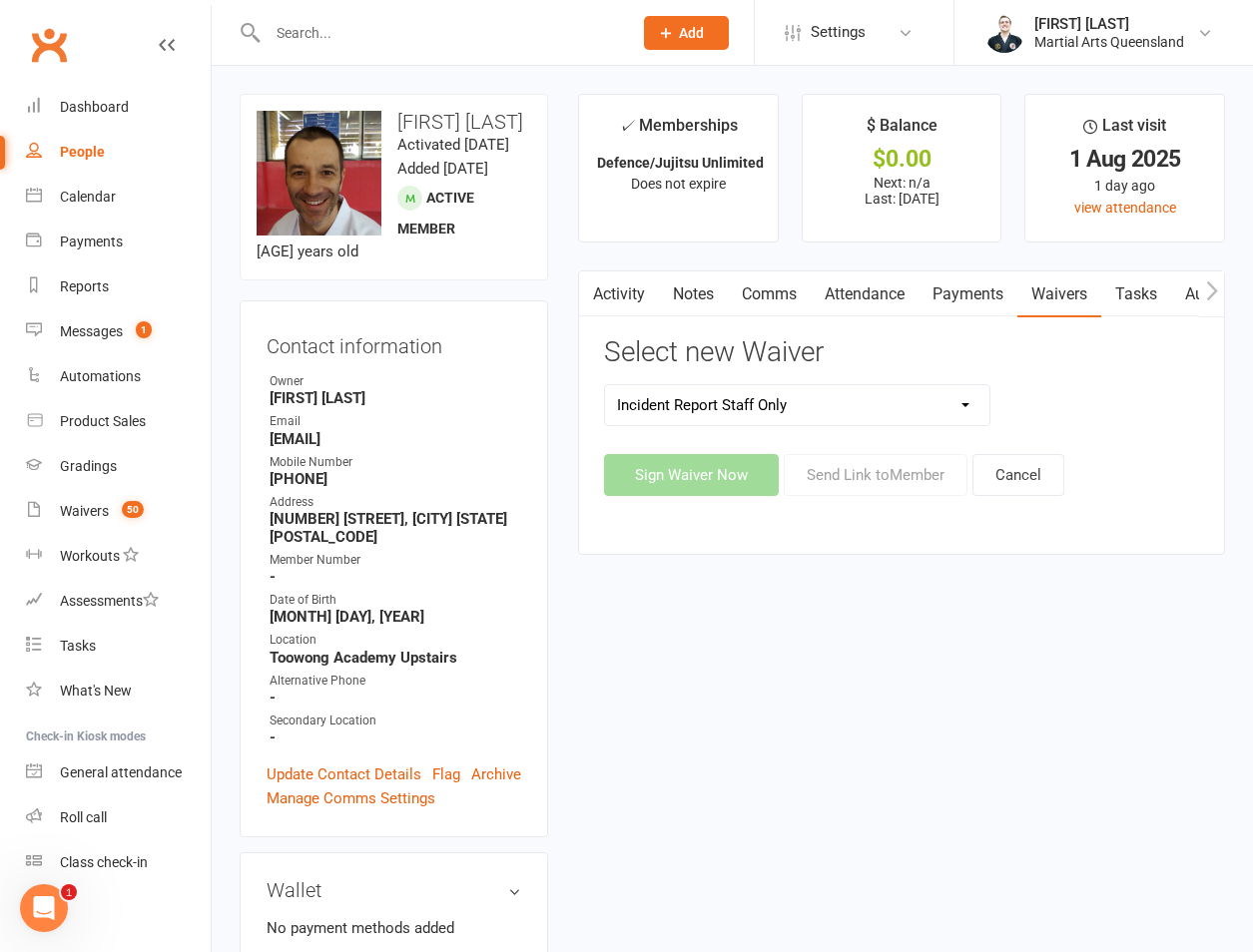 click on "Incident Report Staff Only Maqld Pre Registration Form Sparing Waiver St Peters Buddy Waiver Testing New Waiver for Incidents" at bounding box center [797, 405] 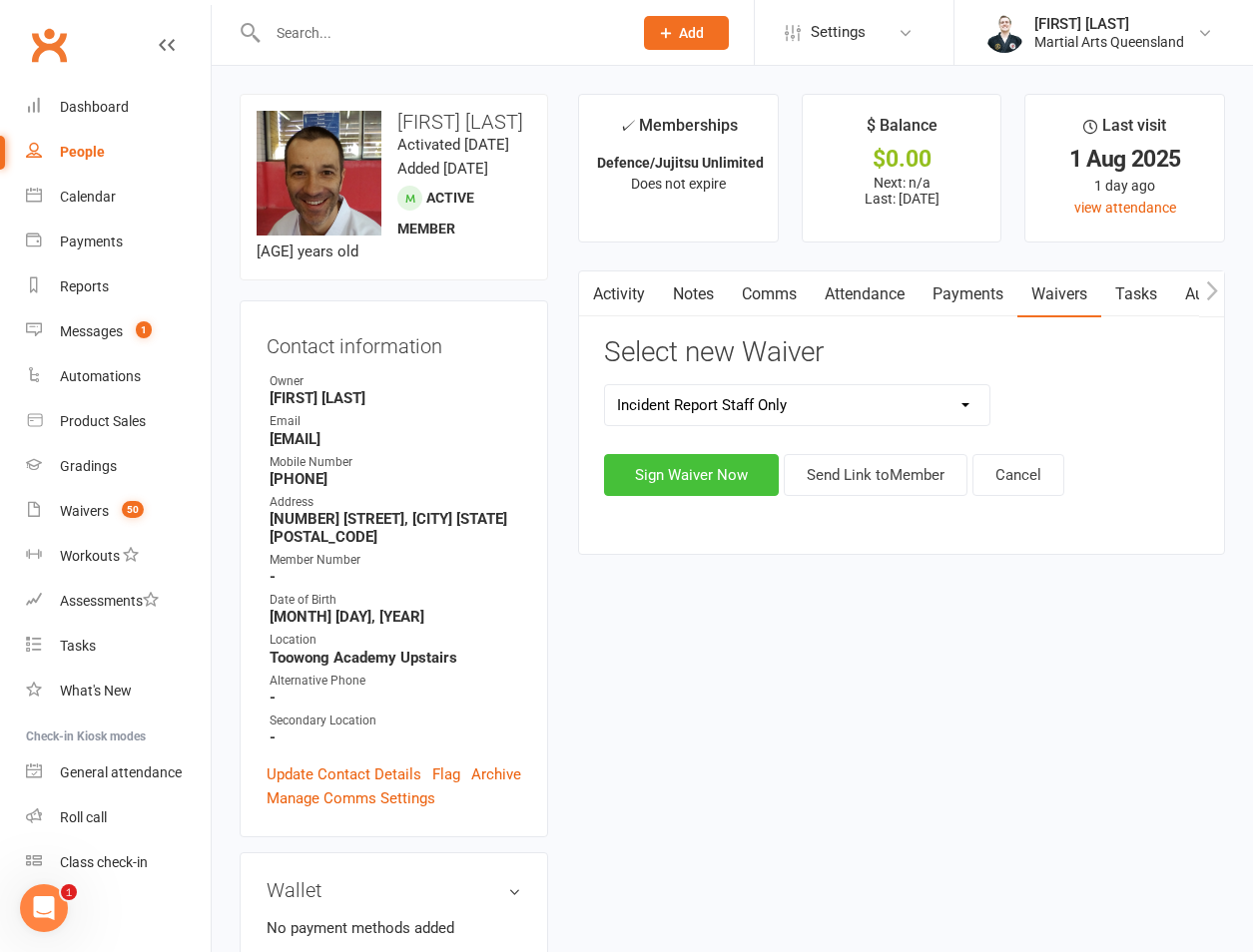 click on "Sign Waiver Now" at bounding box center (691, 475) 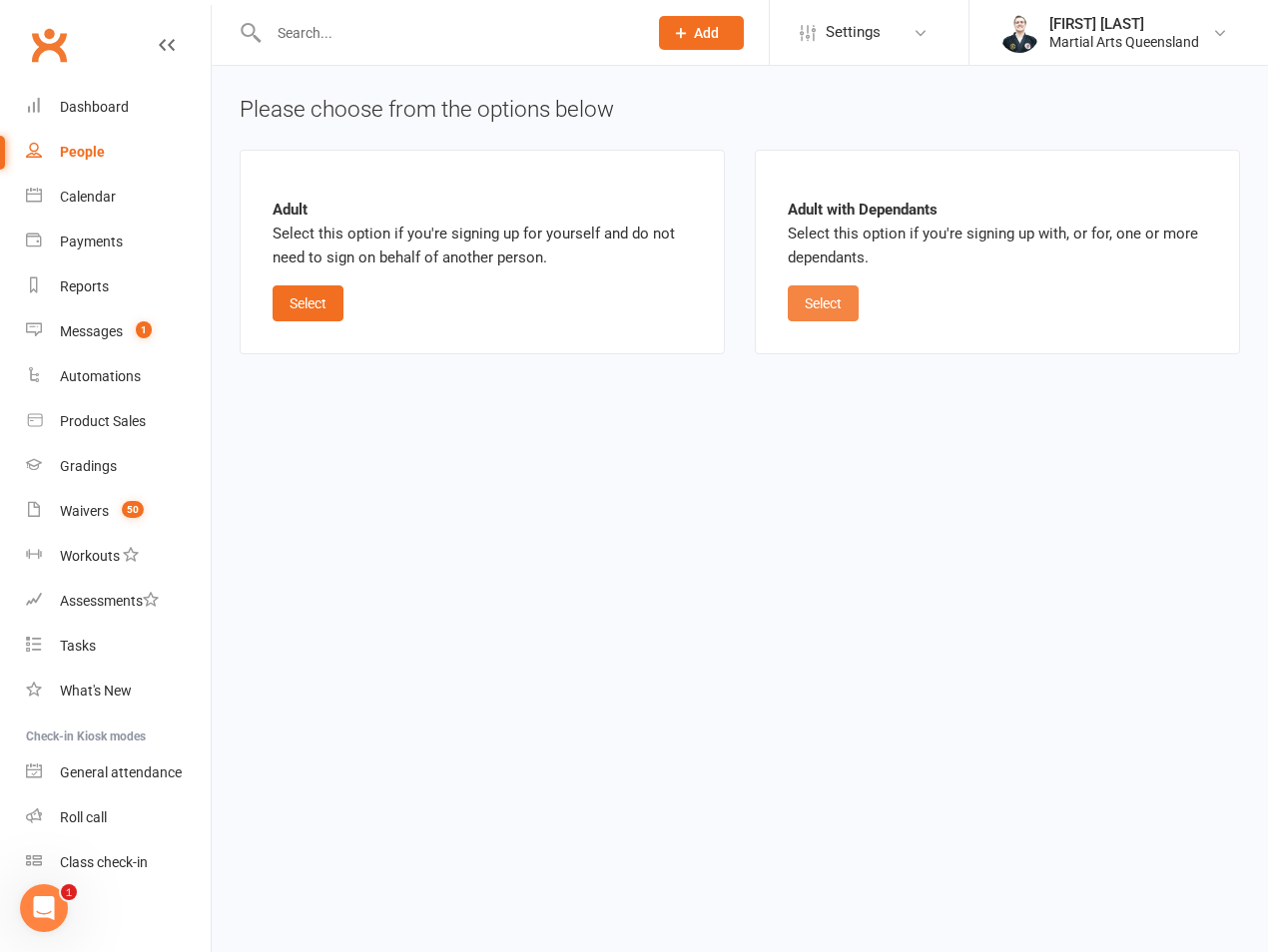 click on "Select" at bounding box center [823, 303] 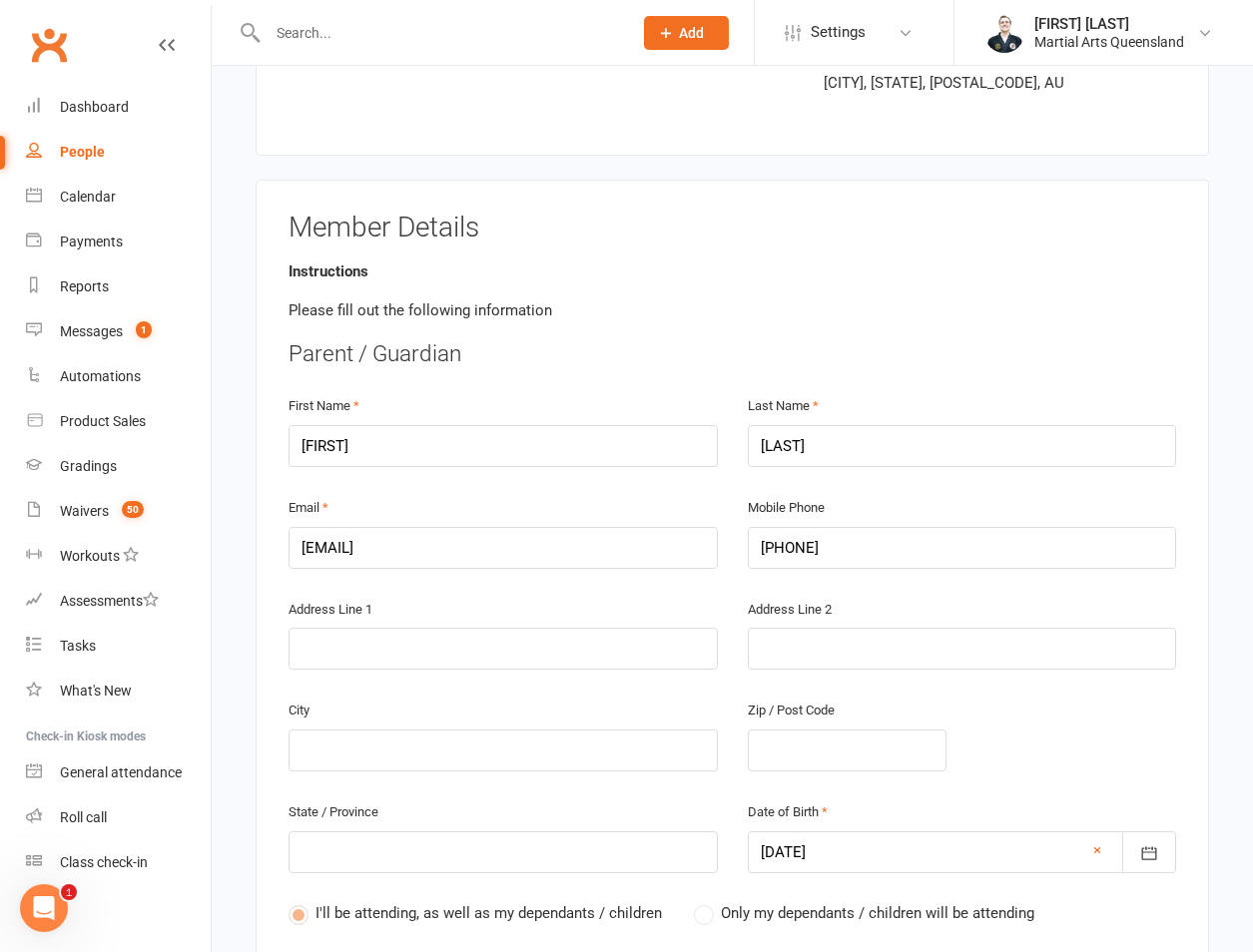 scroll, scrollTop: 746, scrollLeft: 0, axis: vertical 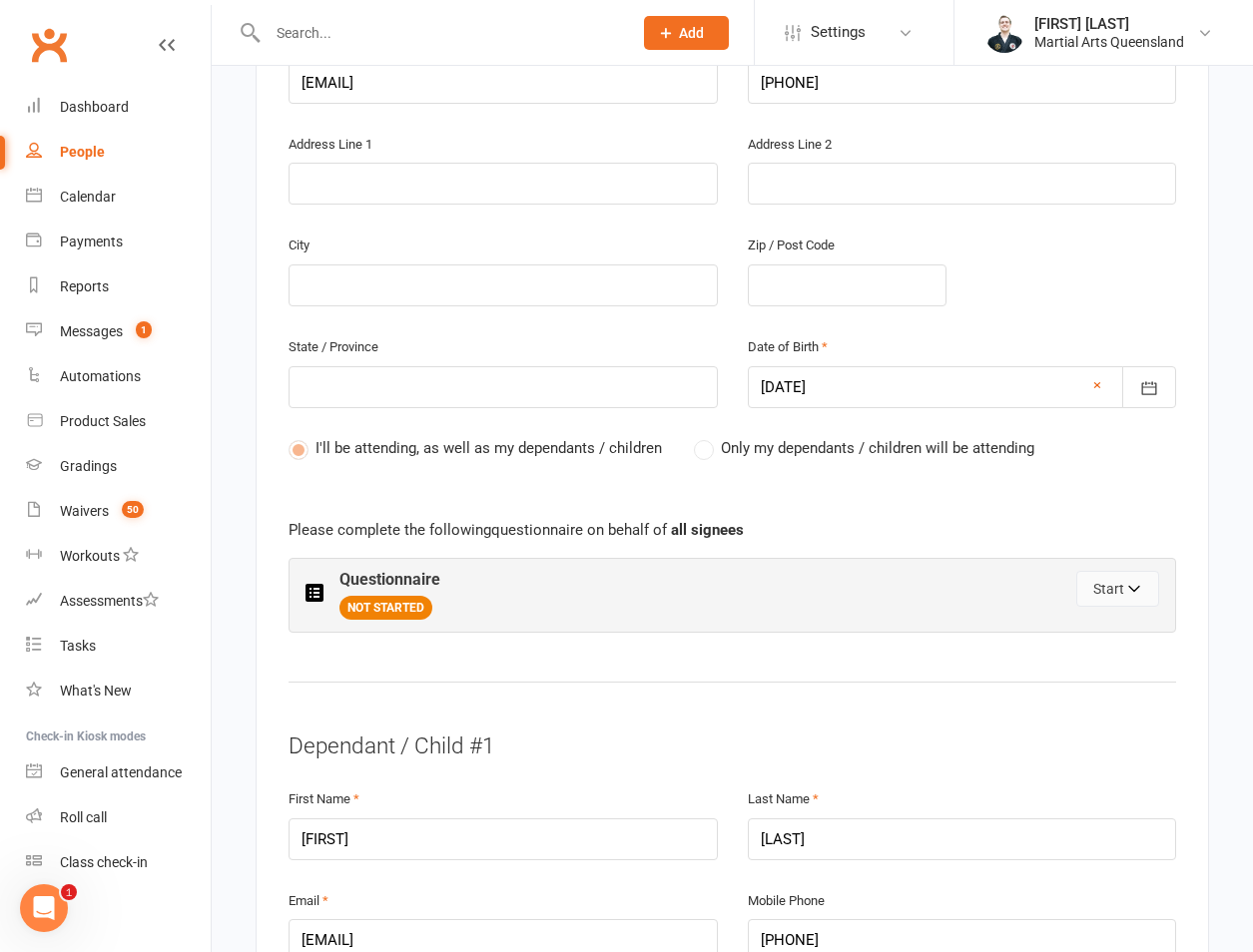 click on "Start" at bounding box center [1117, 589] 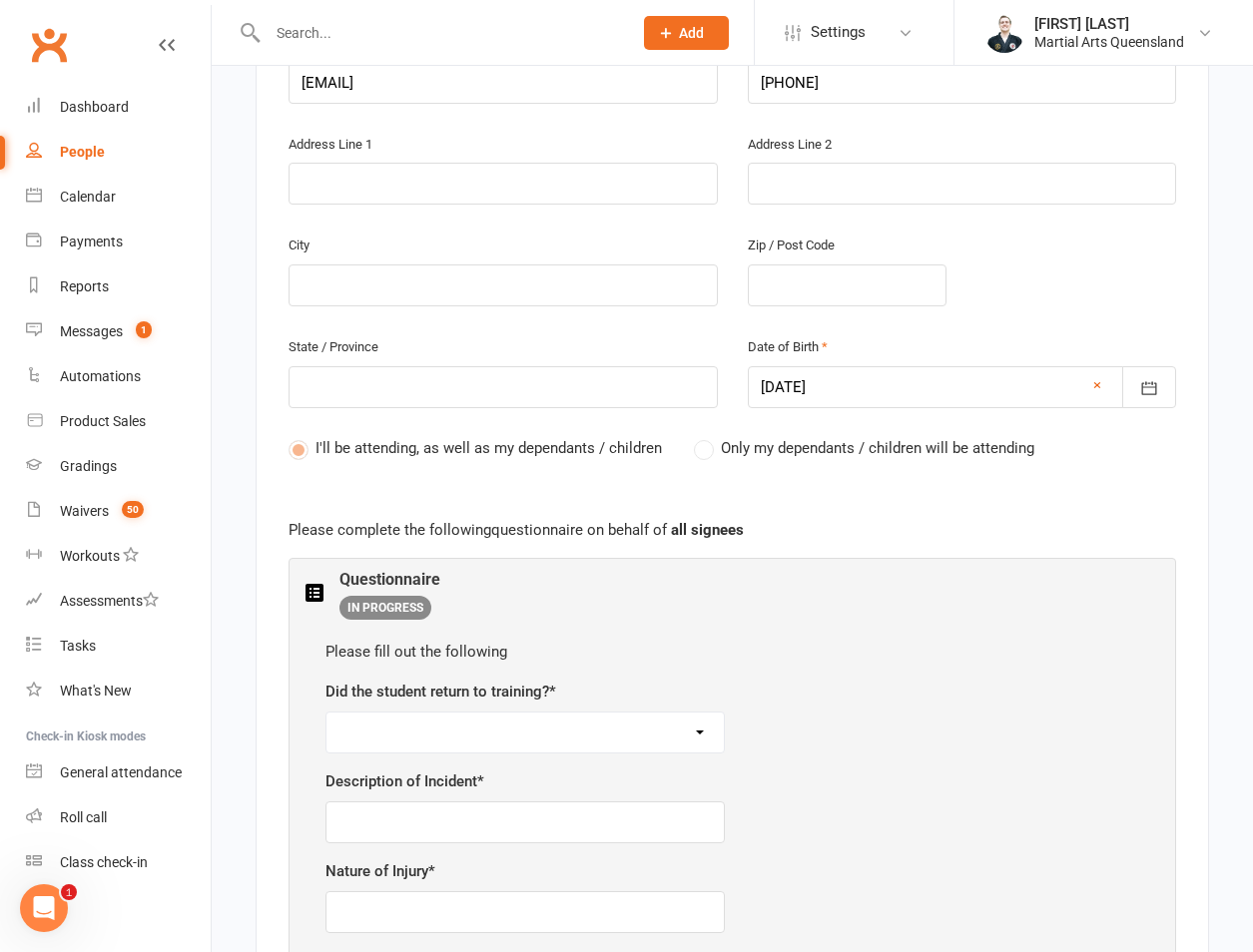 click on "Yes No" at bounding box center [525, 732] 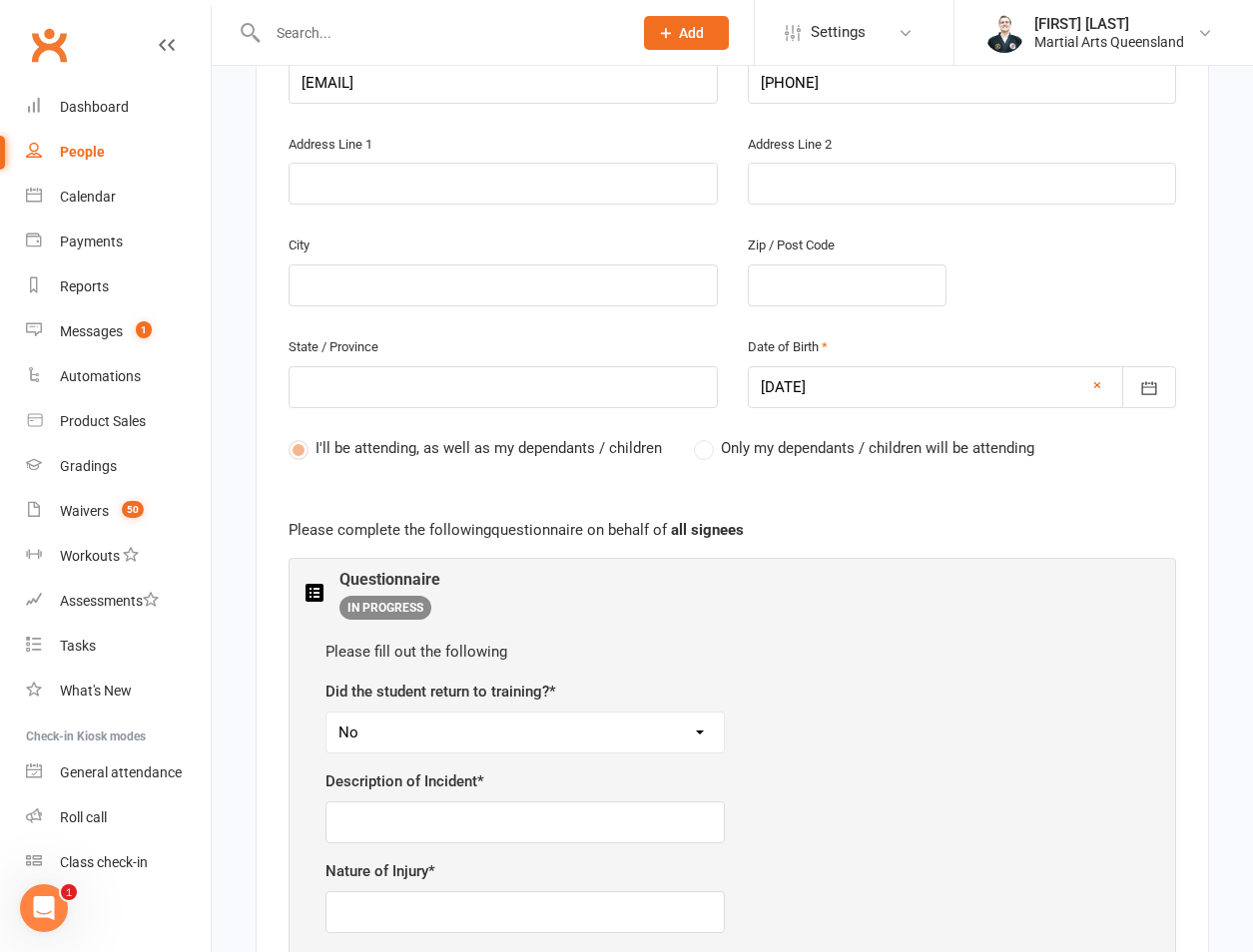 click on "Yes No" at bounding box center [525, 732] 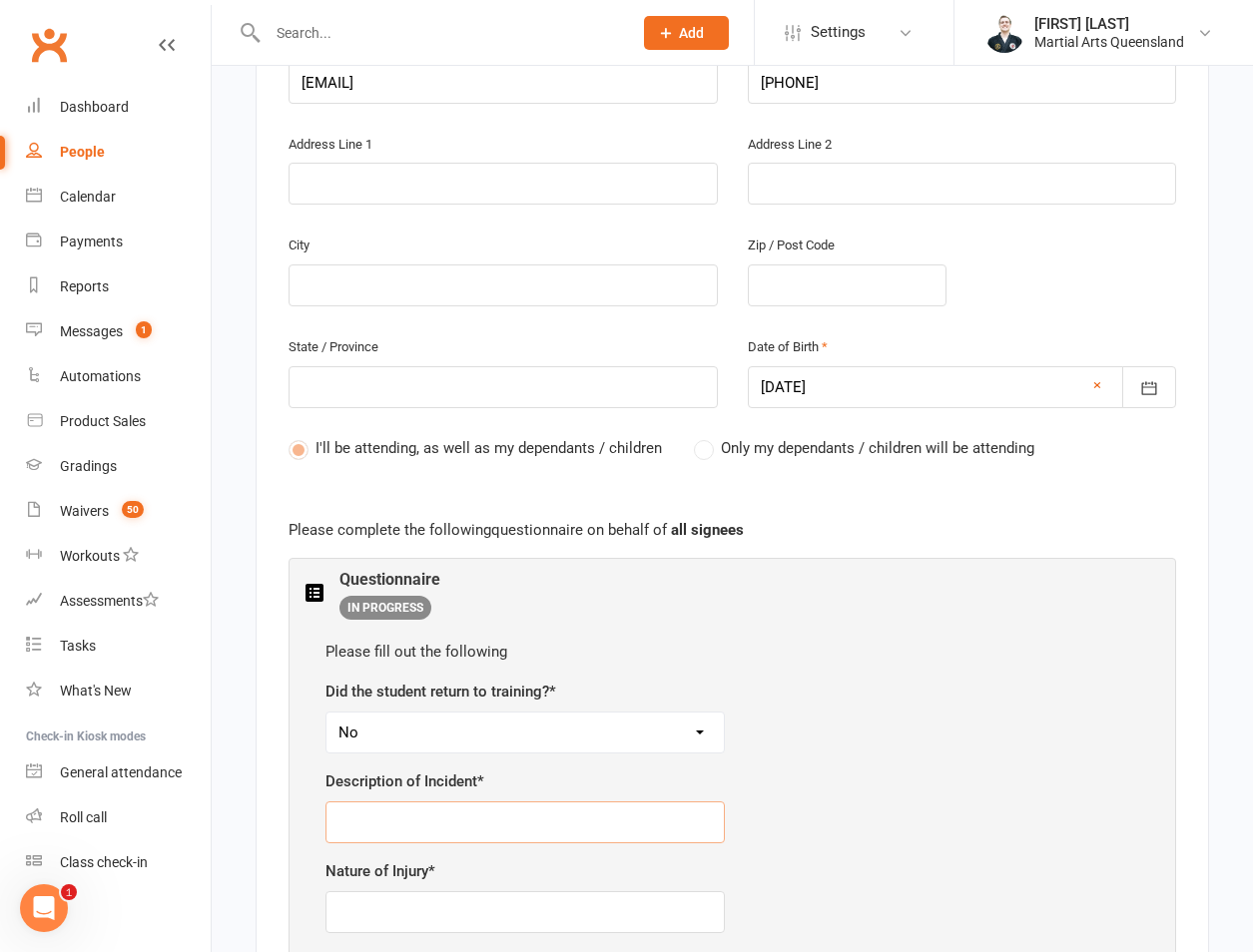 click at bounding box center [525, 822] 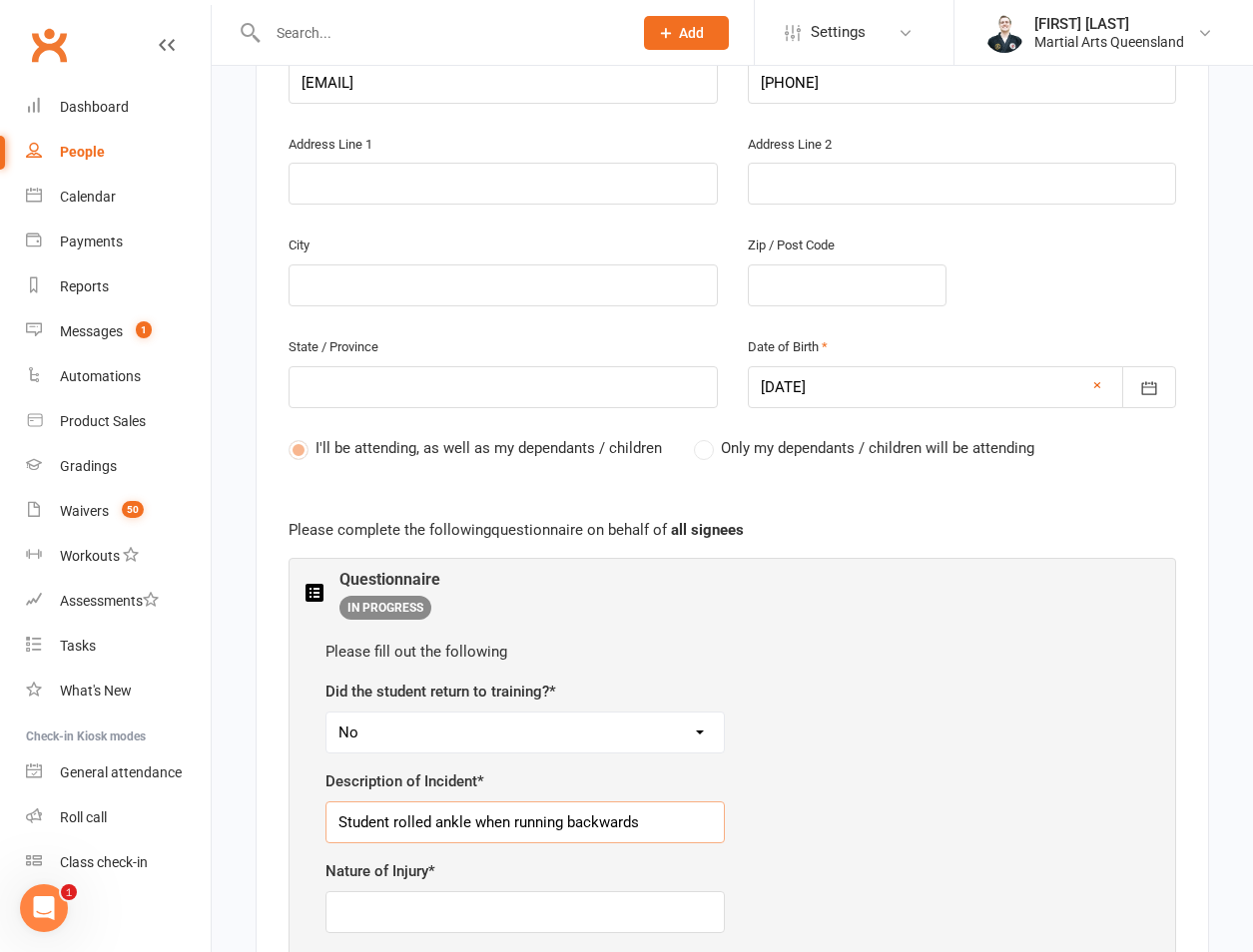 click on "Student rolled ankle when running backwards" at bounding box center (525, 822) 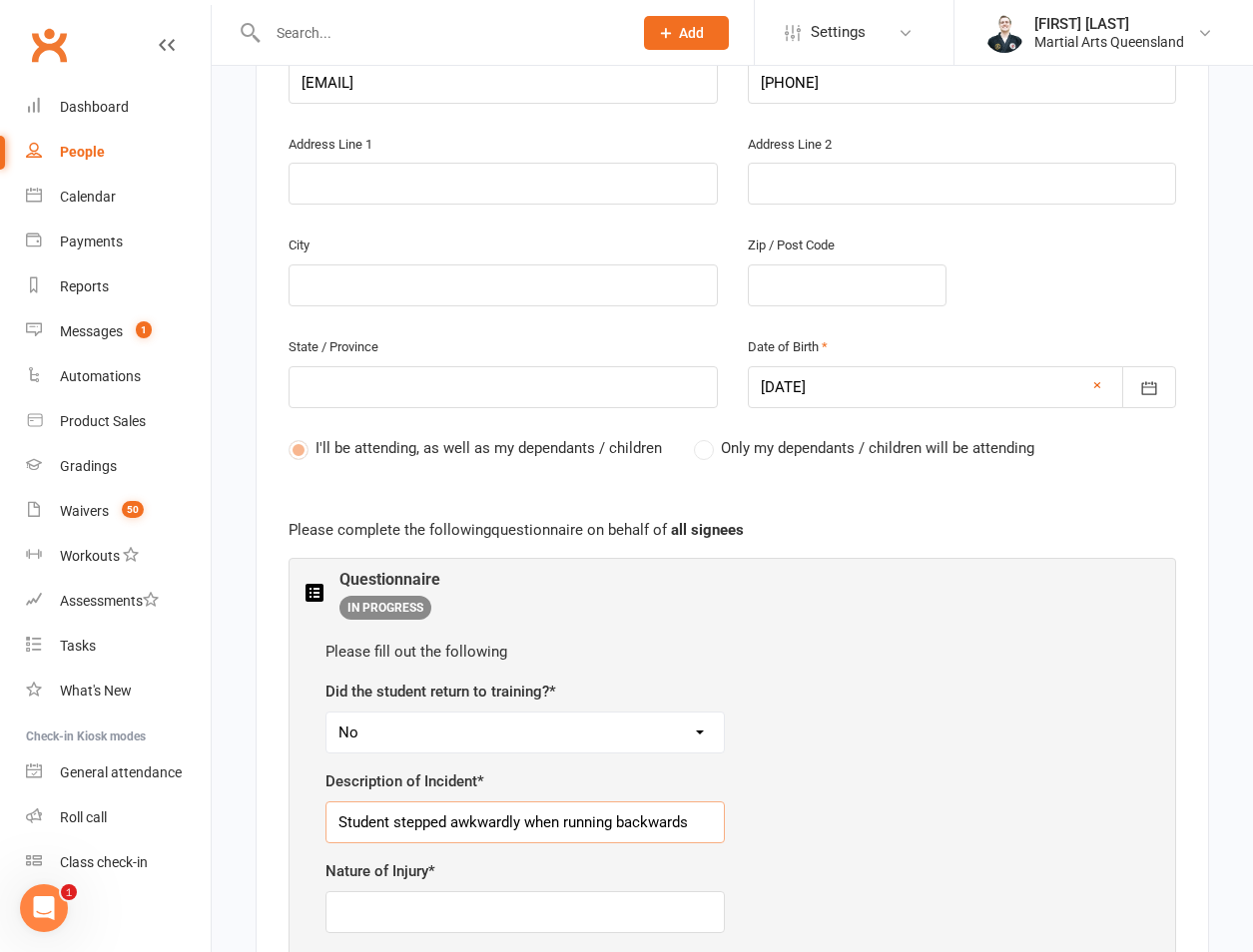 type on "Student stepped awkwardly when running backwards" 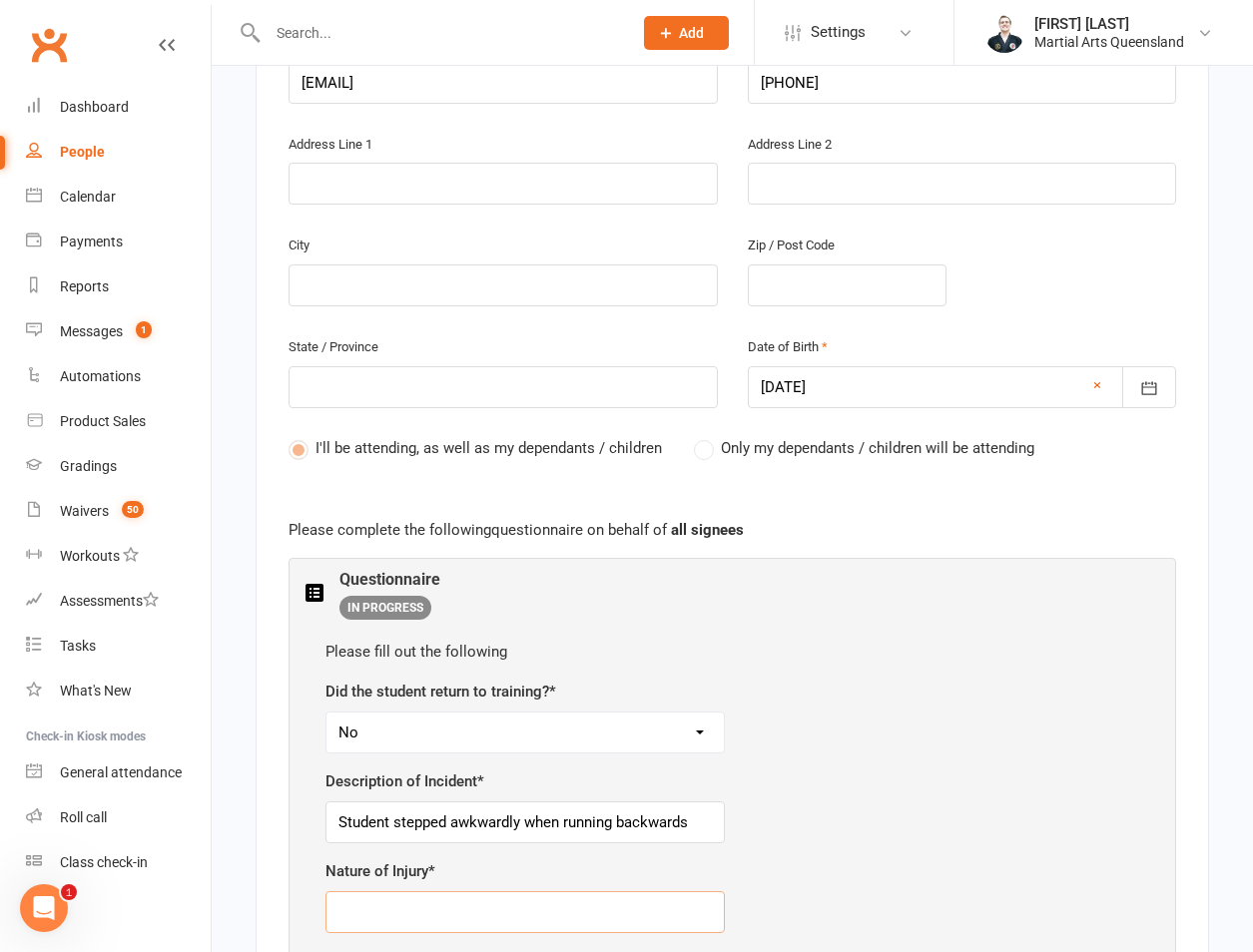 click at bounding box center (525, 912) 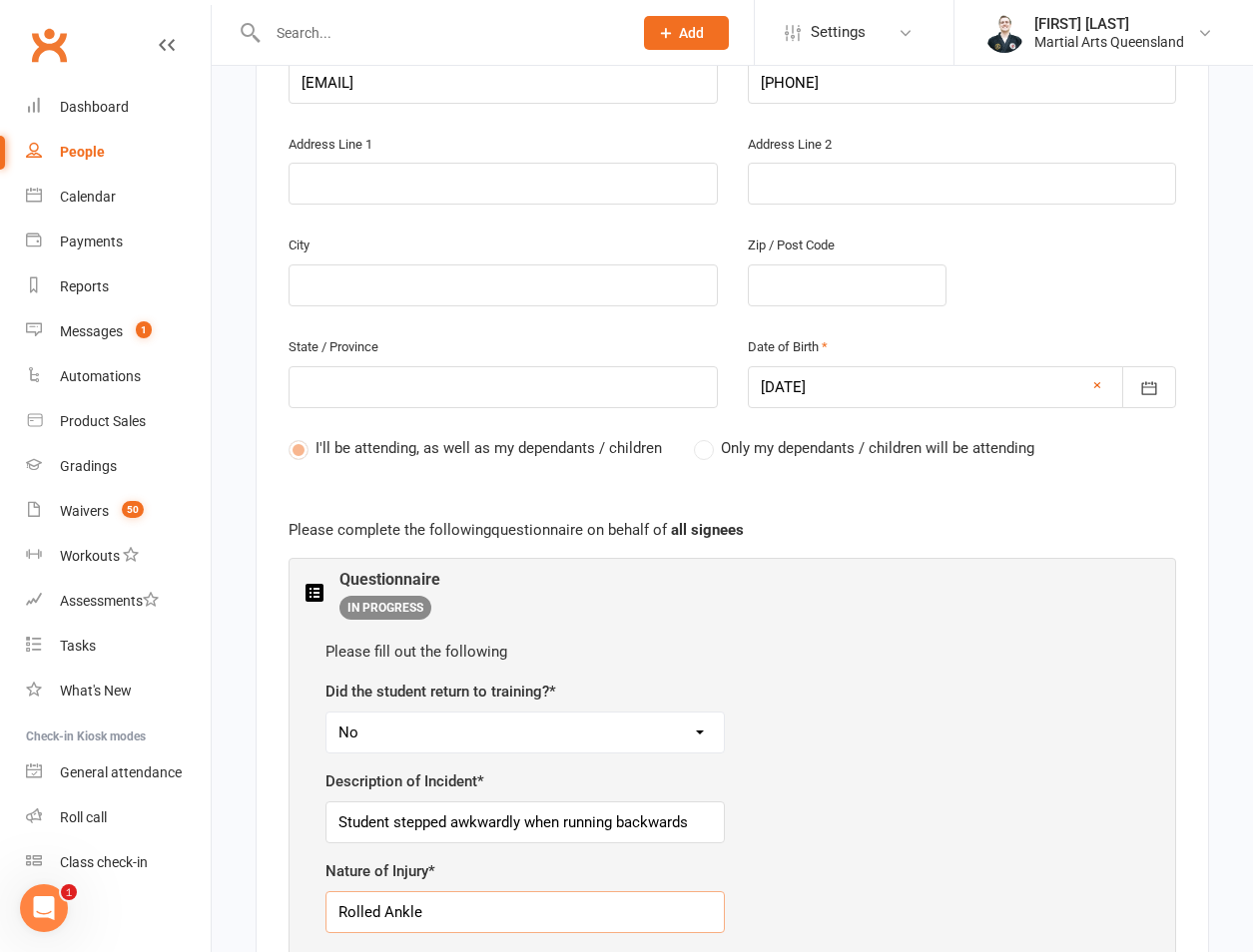 type on "Rolled Ankle" 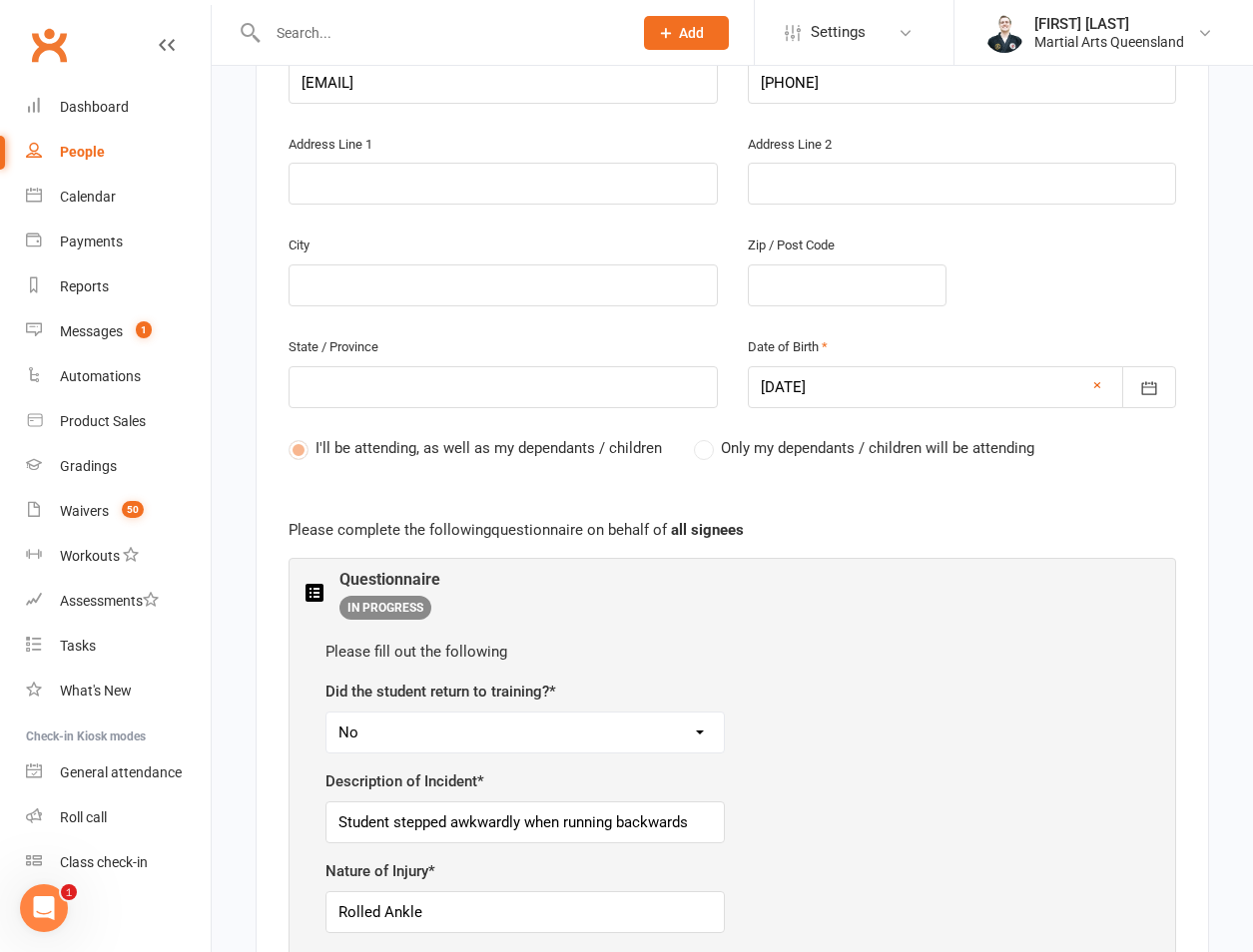 scroll, scrollTop: 1248, scrollLeft: 0, axis: vertical 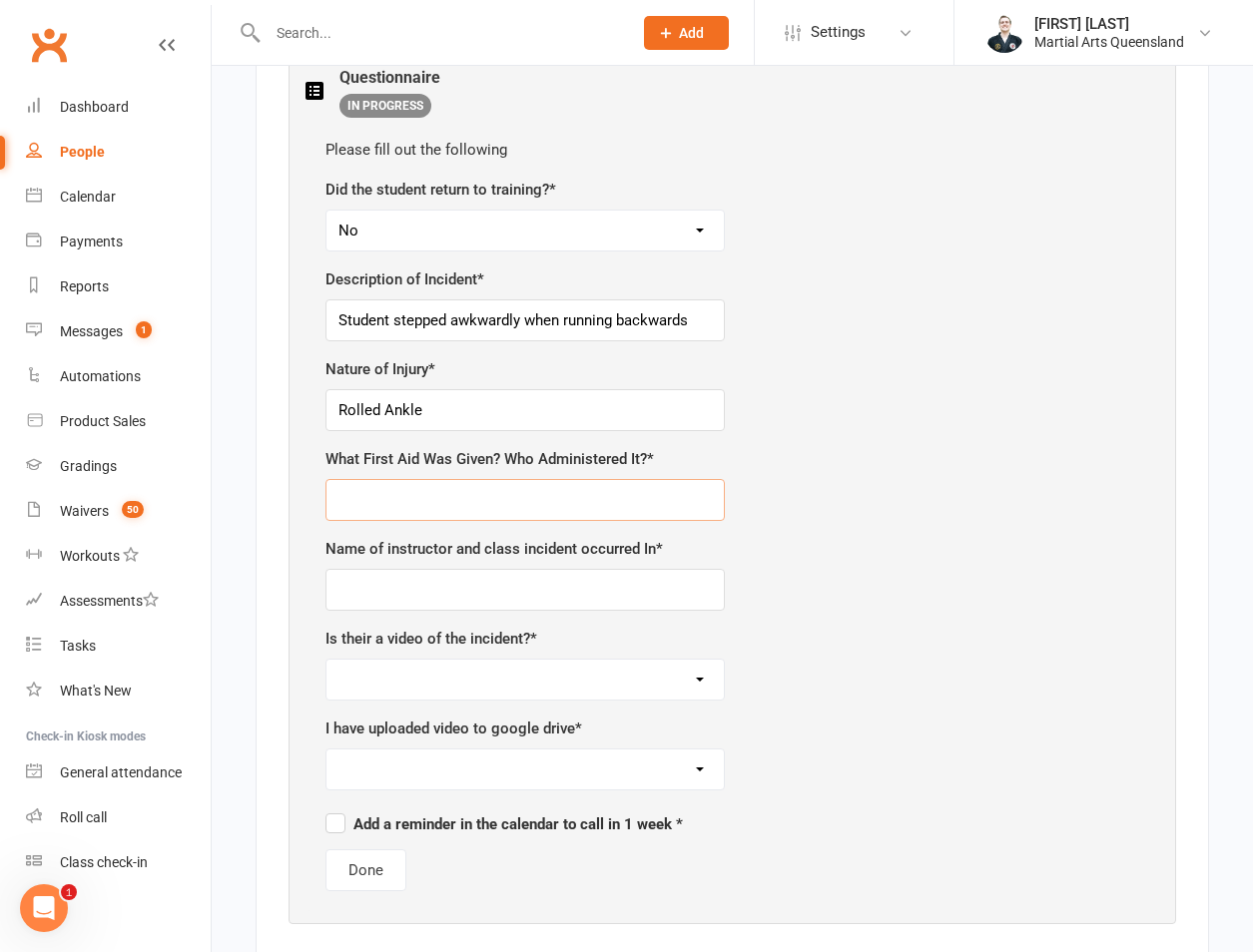 type on "I" 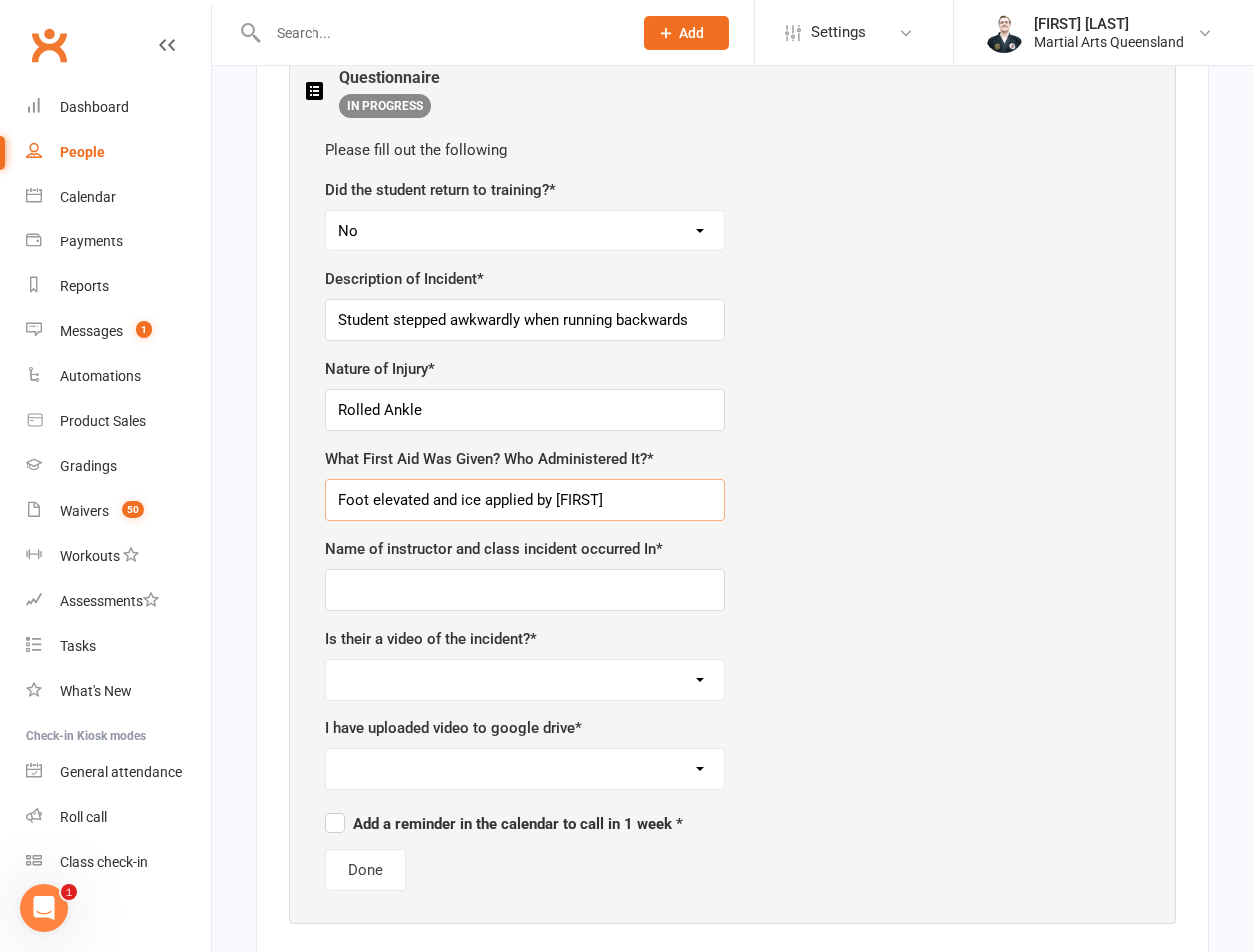 type on "Foot elevated and ice applied by [FIRST]" 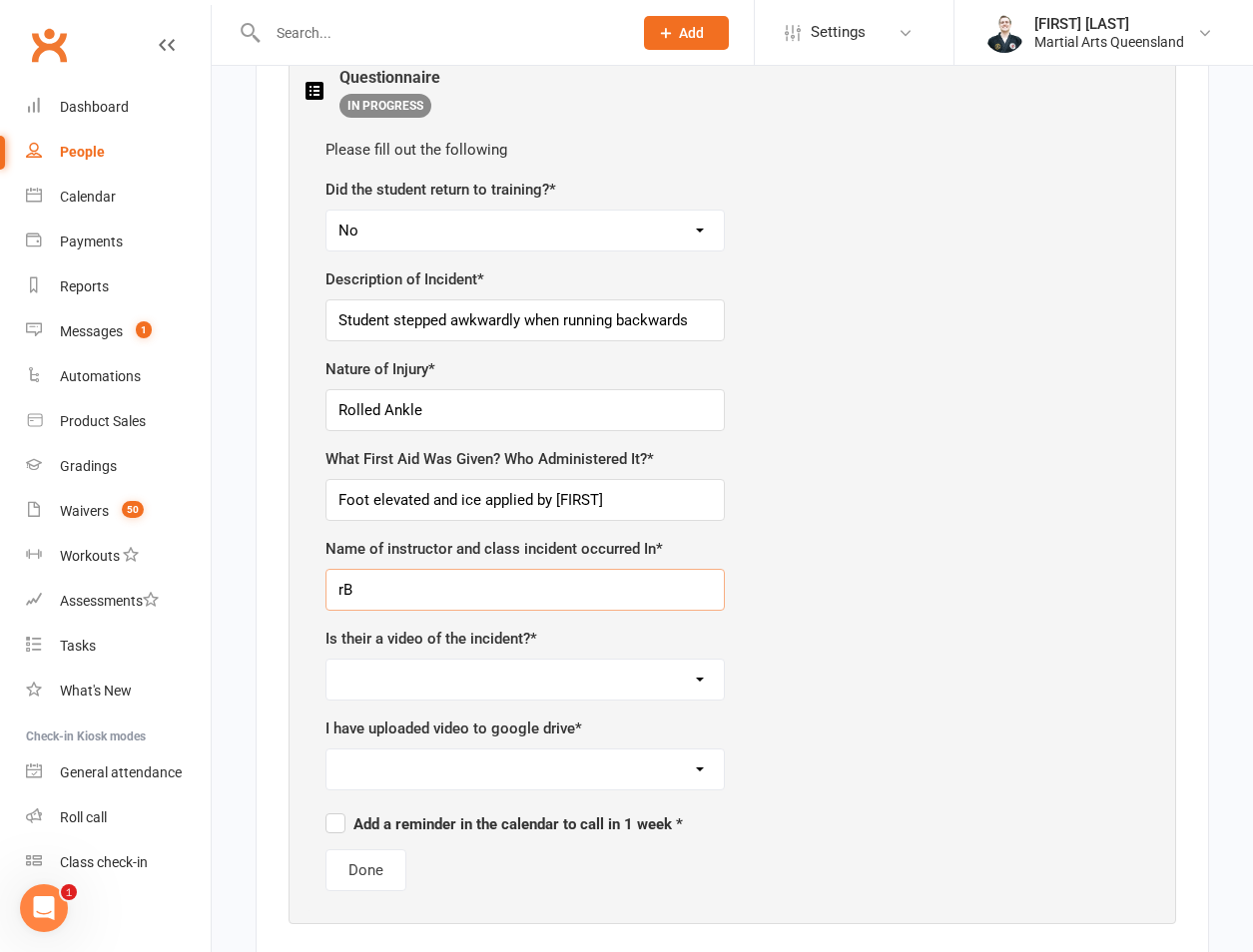 type on "r" 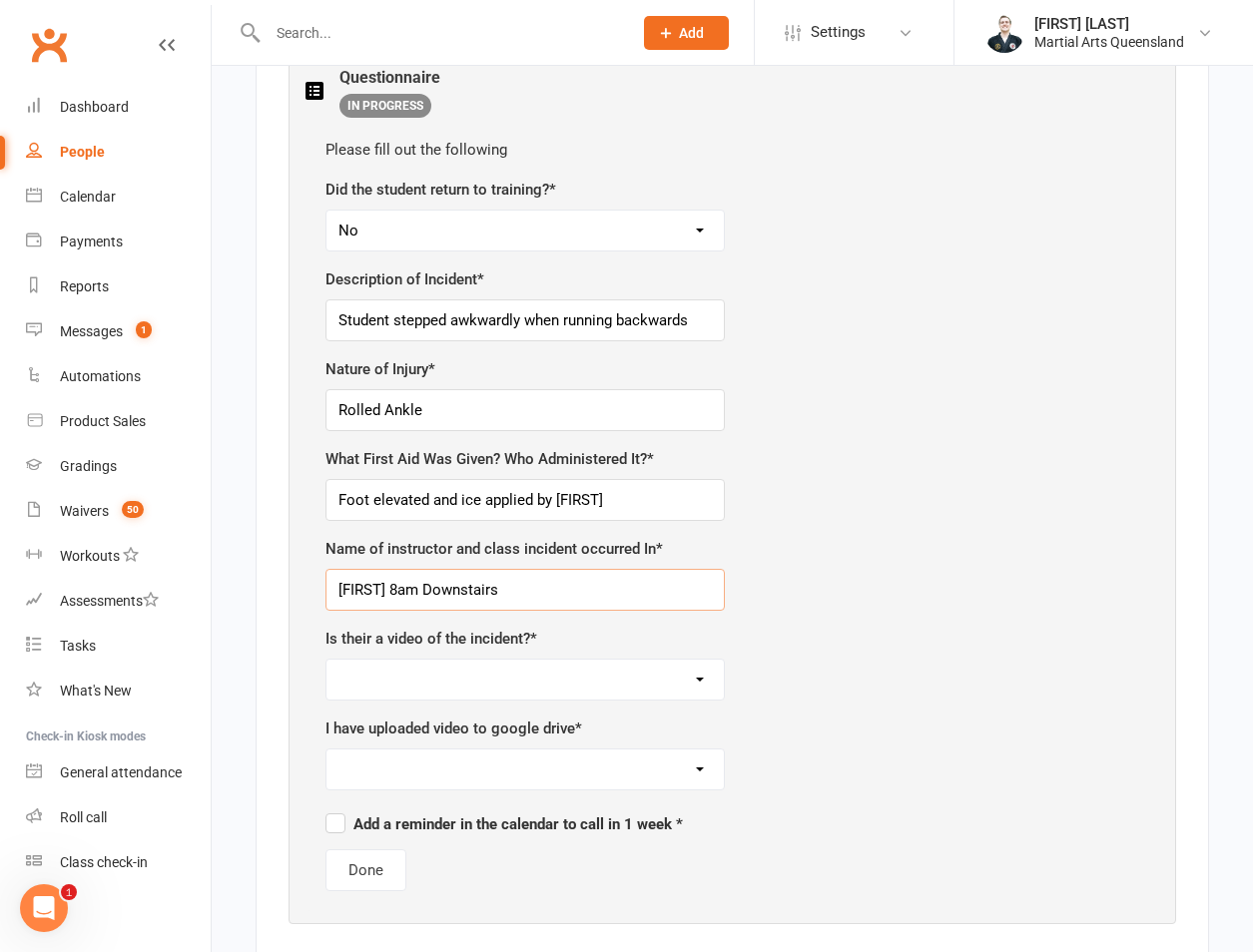 type on "[FIRST] 8am Downstairs" 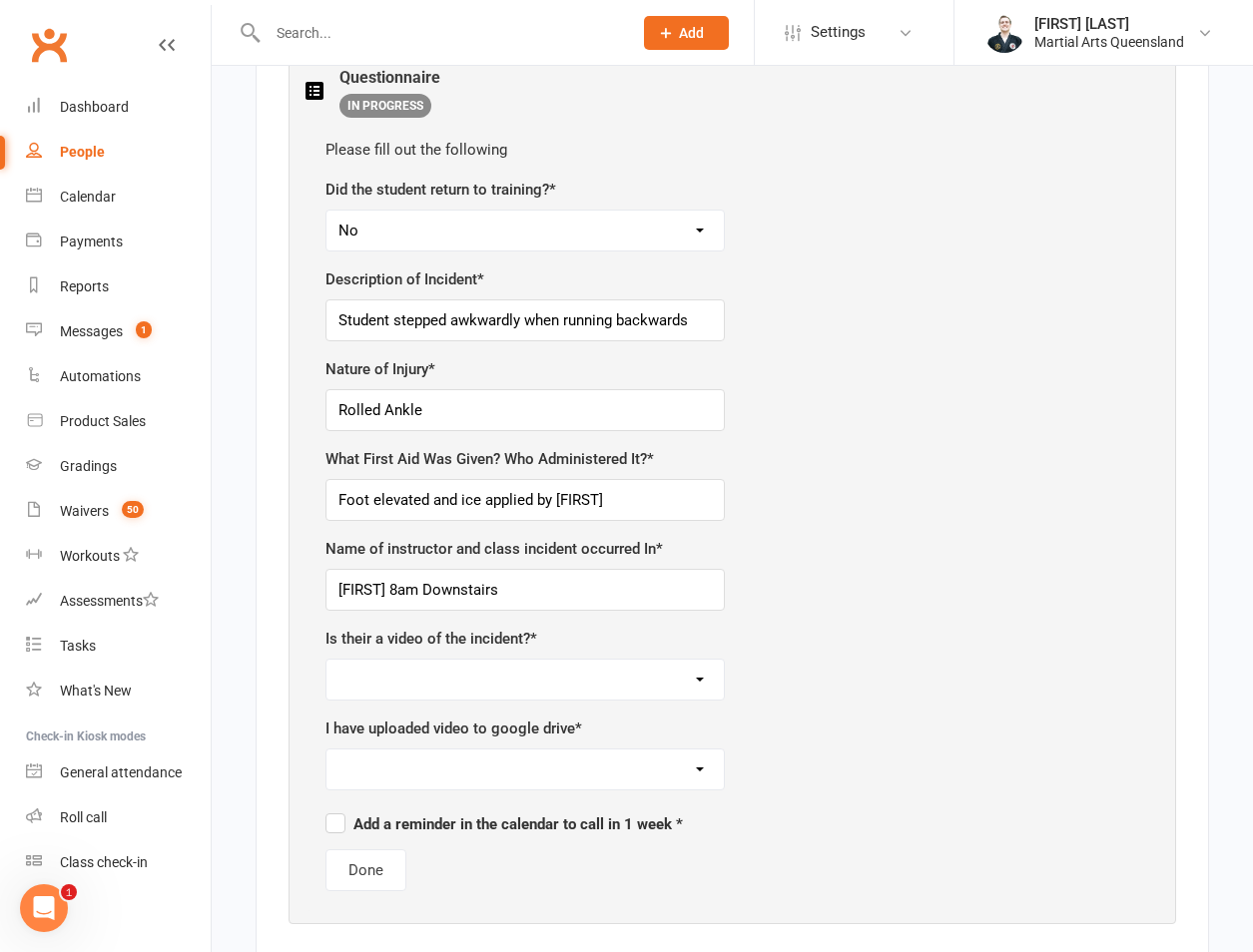 select on "Yes" 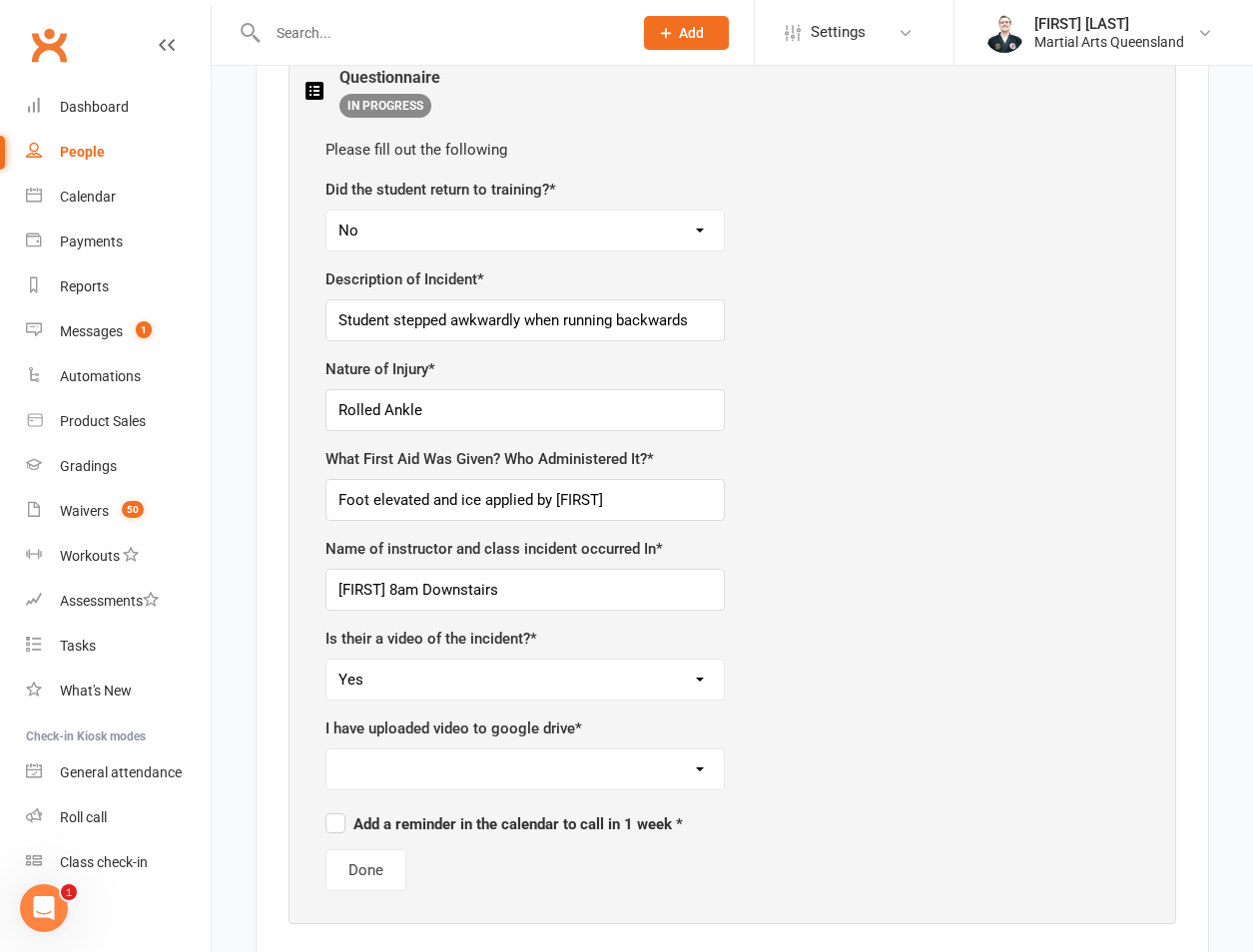 select on "Yes" 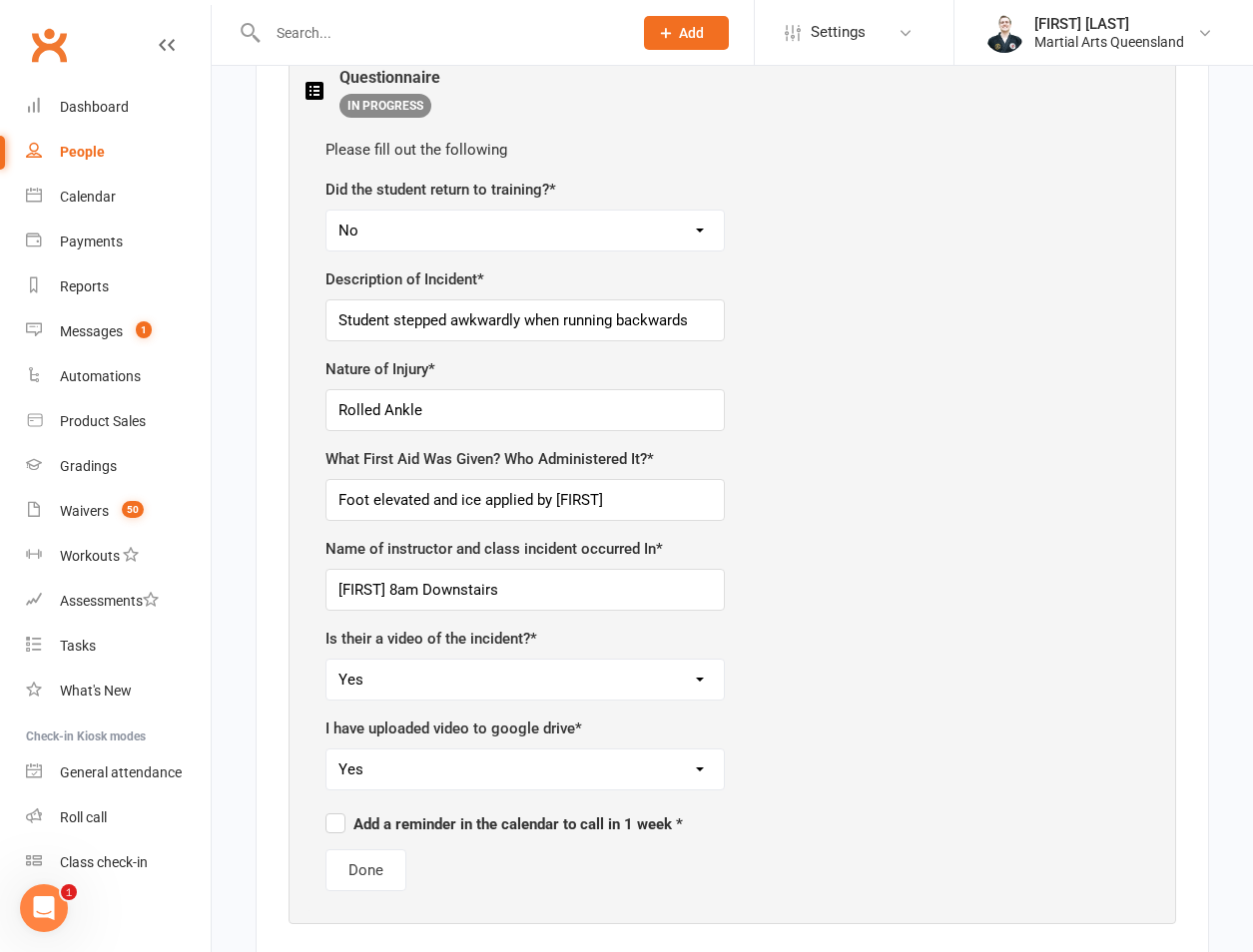click on "Add a reminder in the calendar to call in 1 week   *" at bounding box center (504, 824) 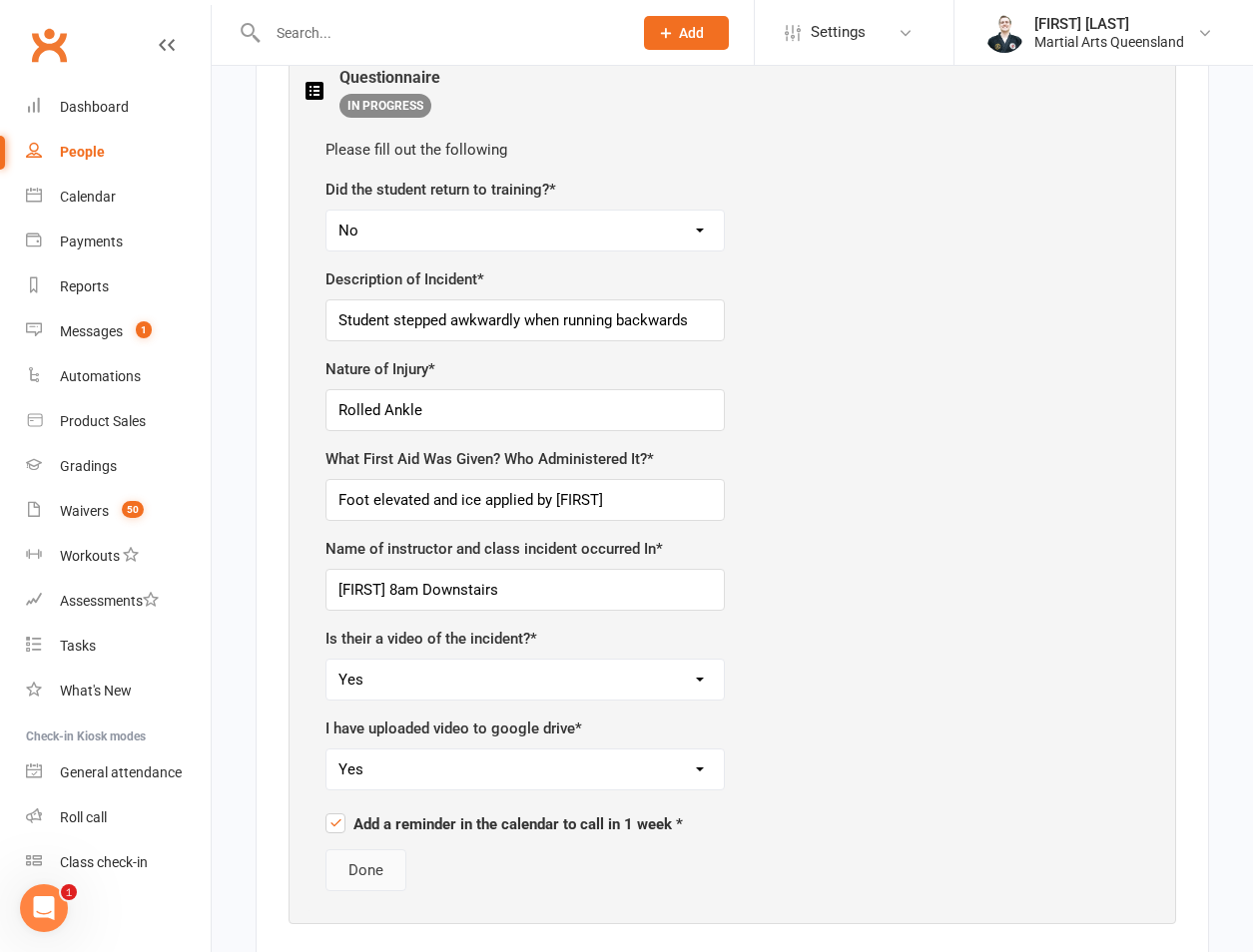 click on "Done" at bounding box center [365, 870] 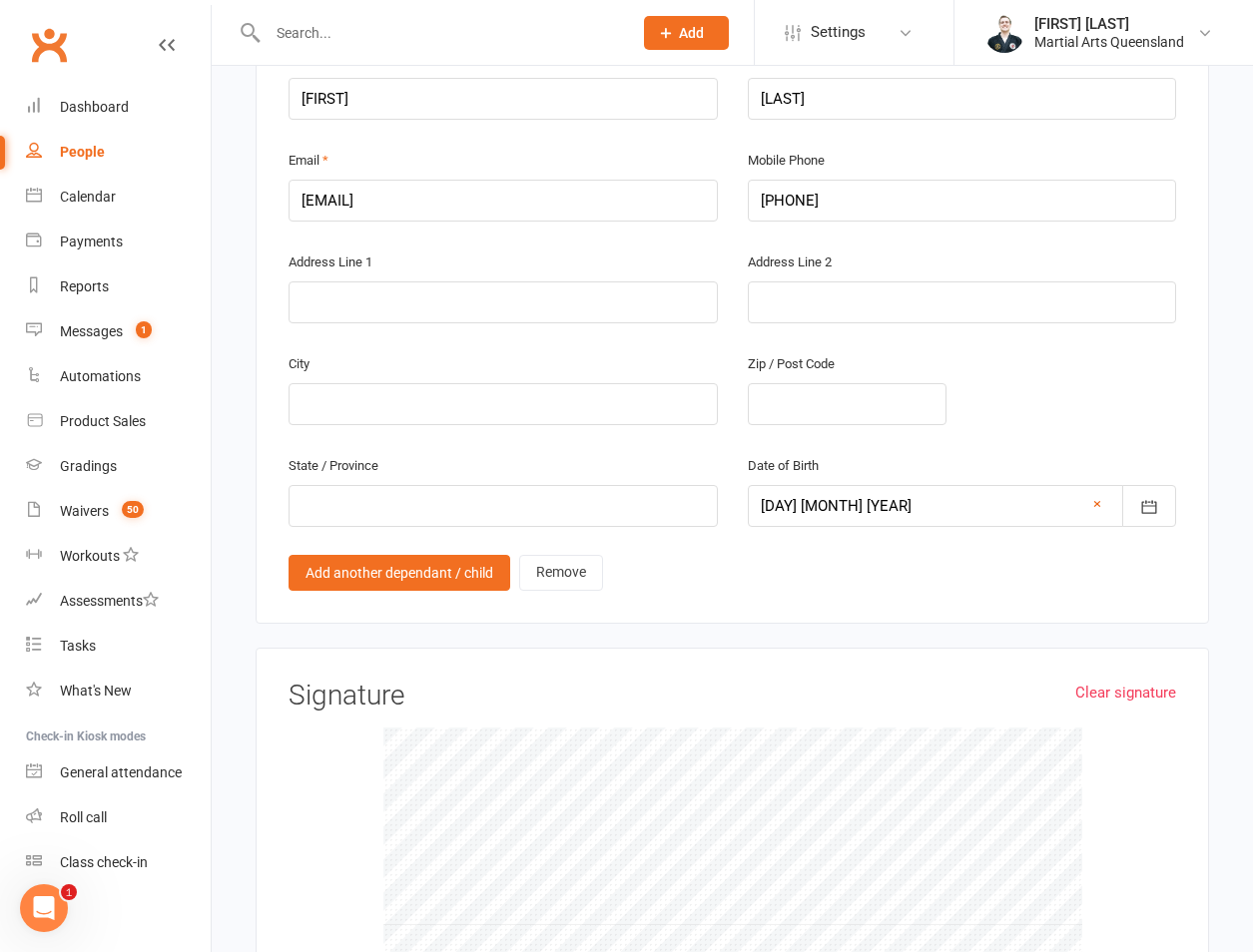 scroll, scrollTop: 4008, scrollLeft: 0, axis: vertical 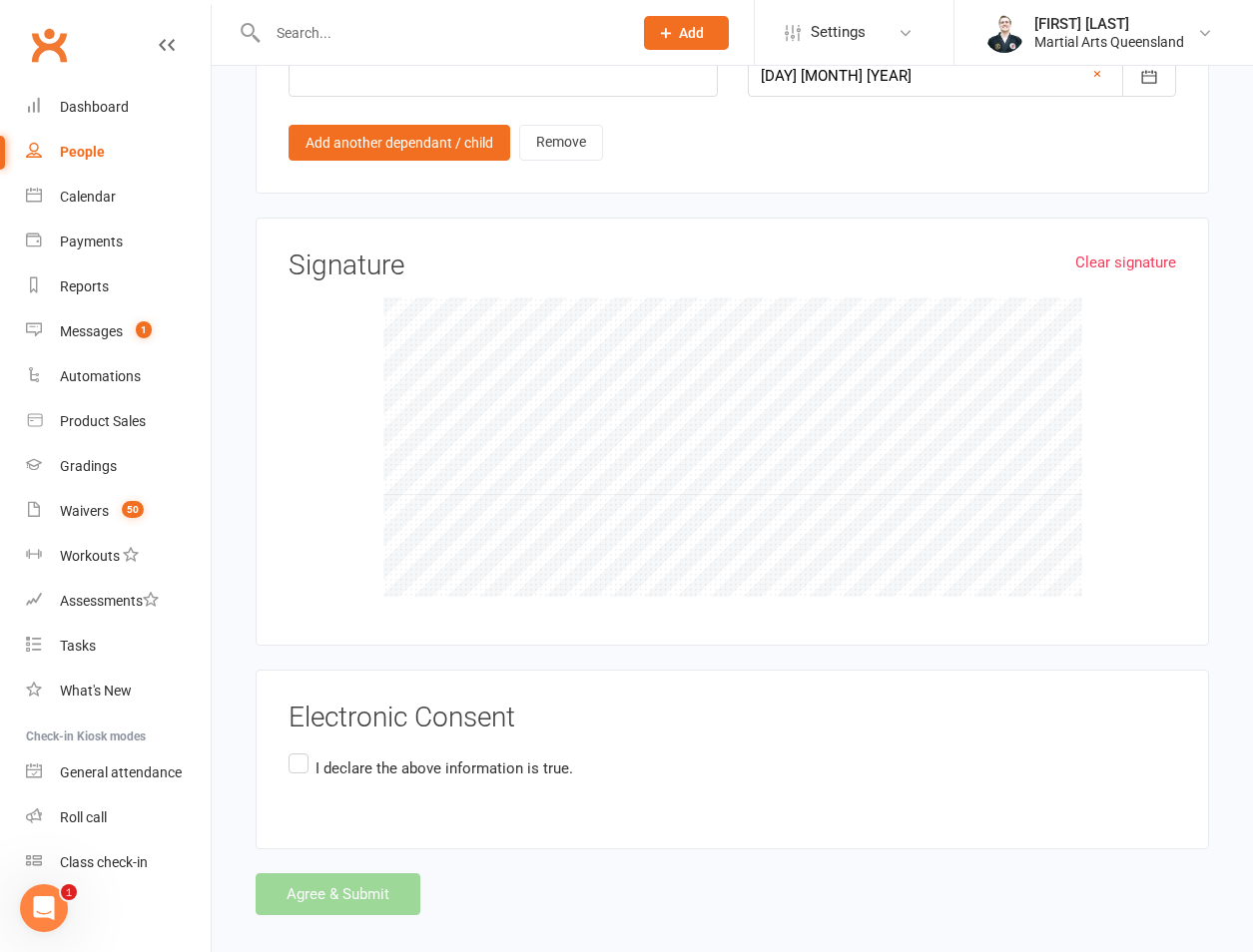 click on "I declare the above information is true." at bounding box center [444, 768] 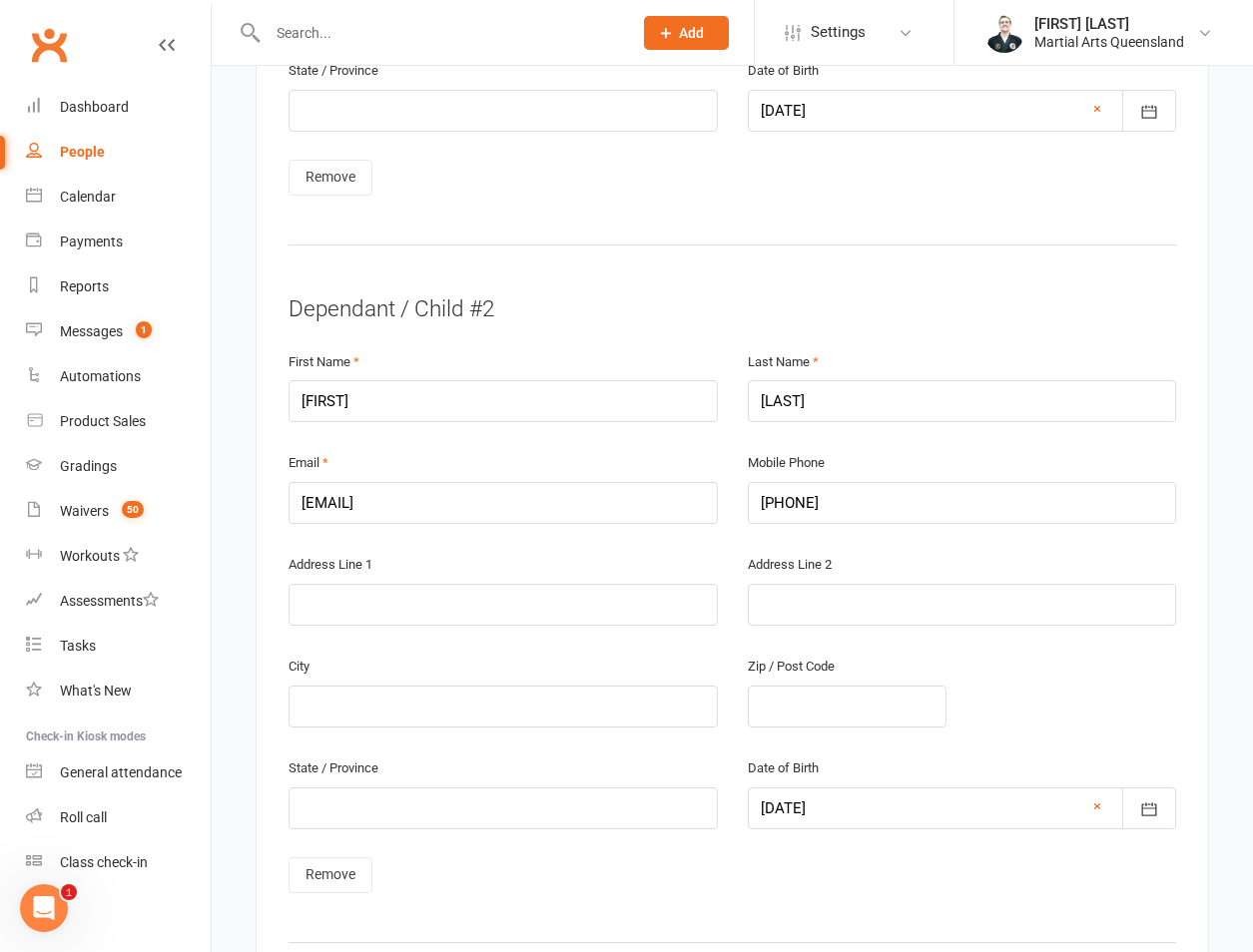 scroll, scrollTop: 747, scrollLeft: 0, axis: vertical 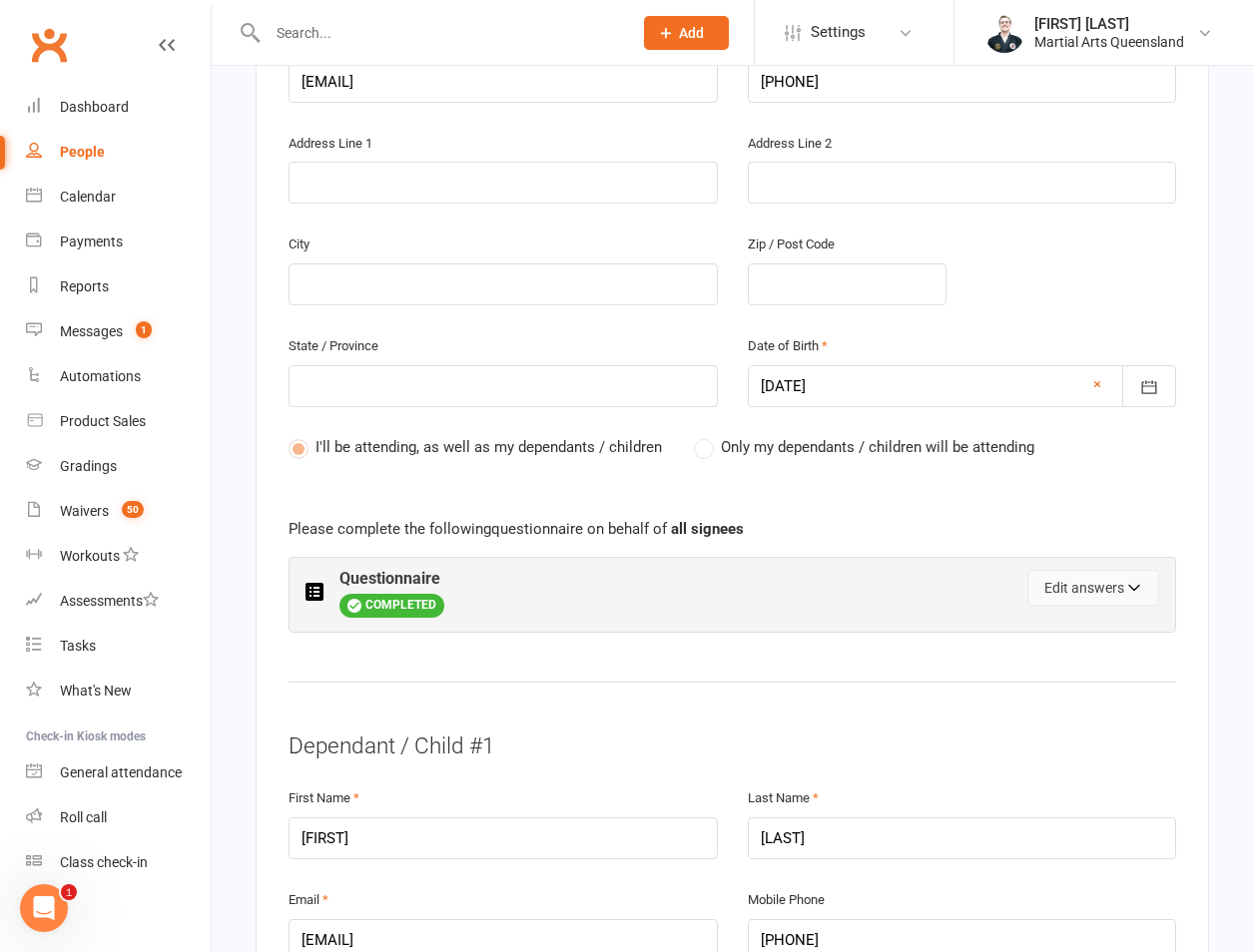 click on "Edit answers" at bounding box center (1093, 588) 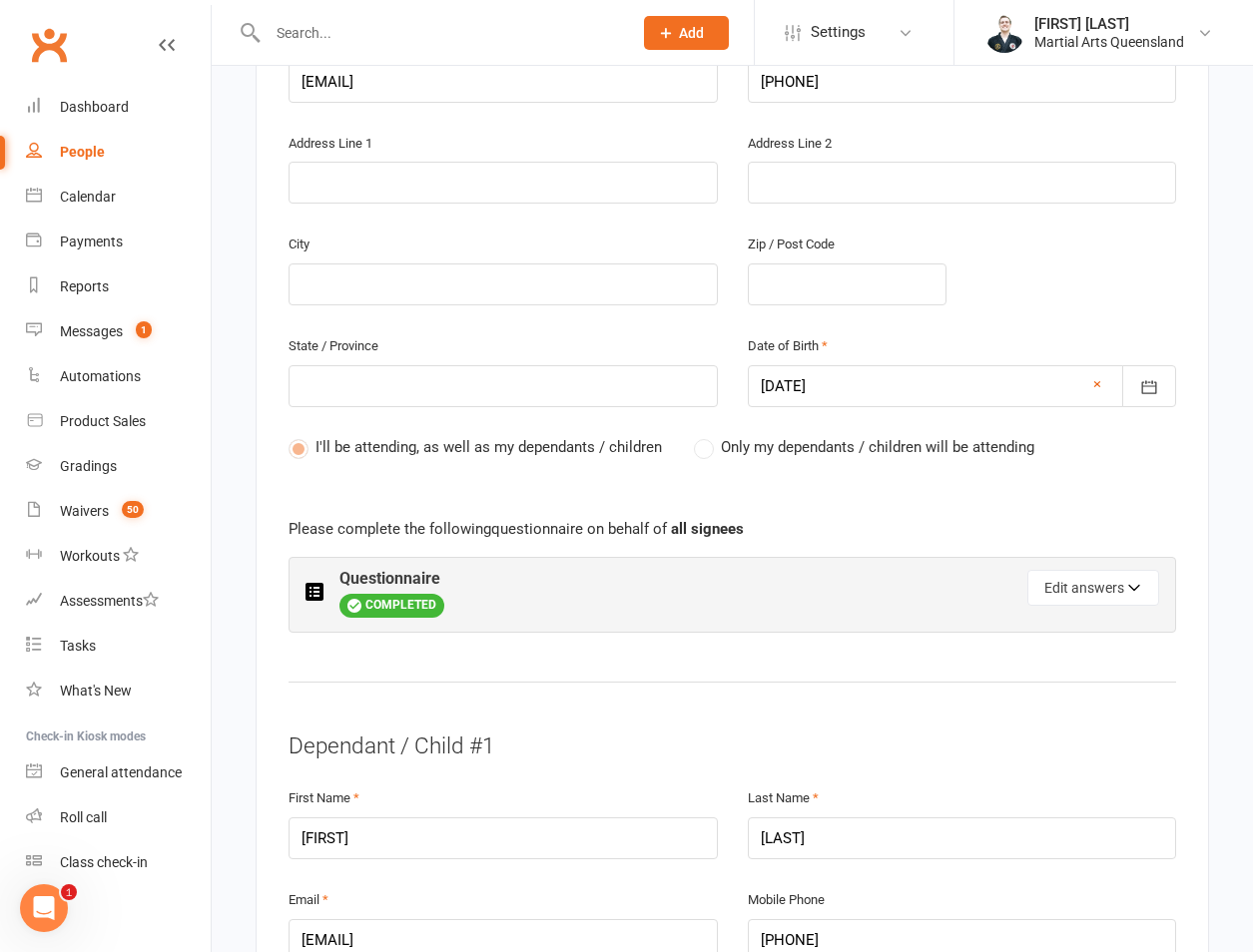select on "No" 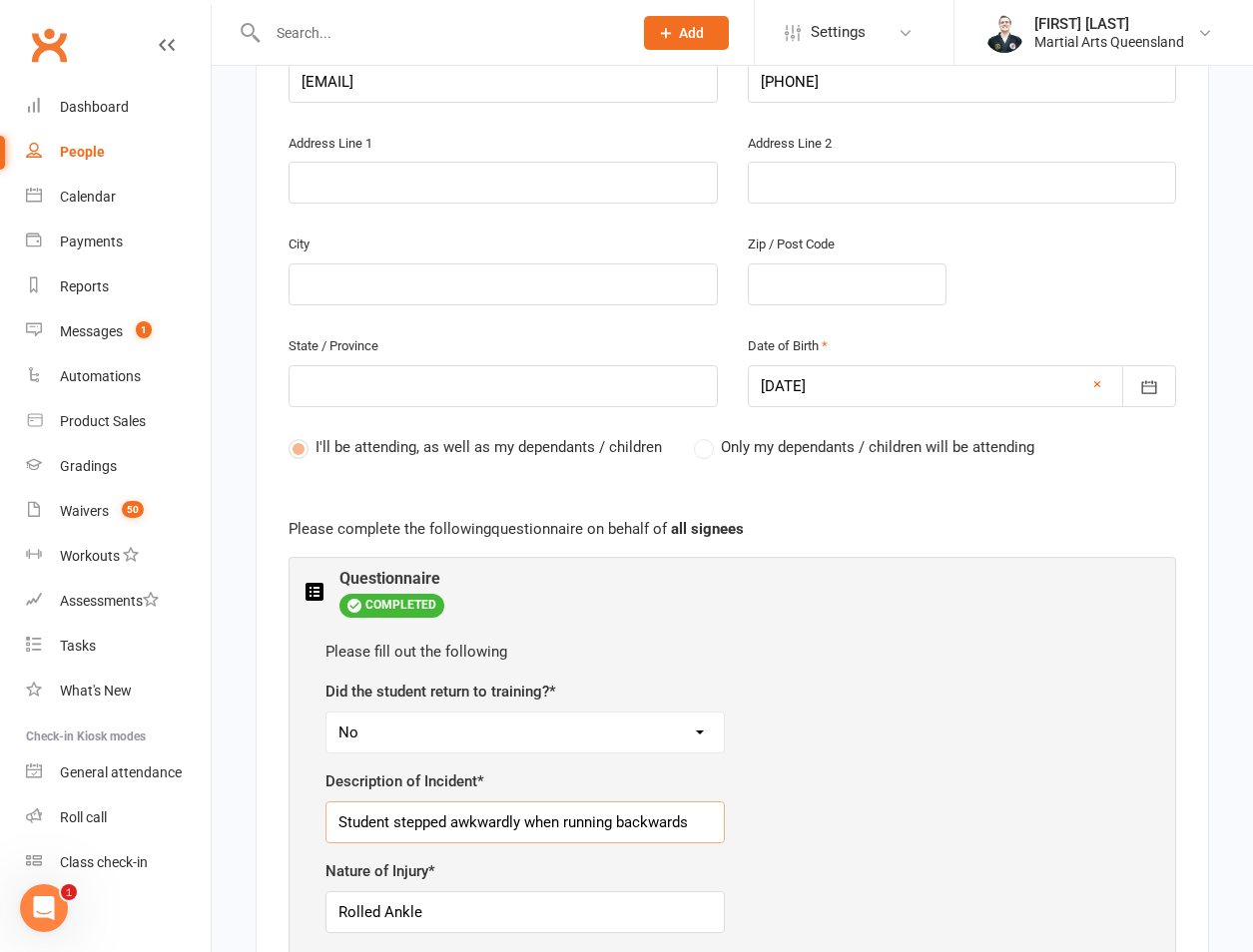 click on "Student stepped awkwardly when running backwards" at bounding box center [525, 822] 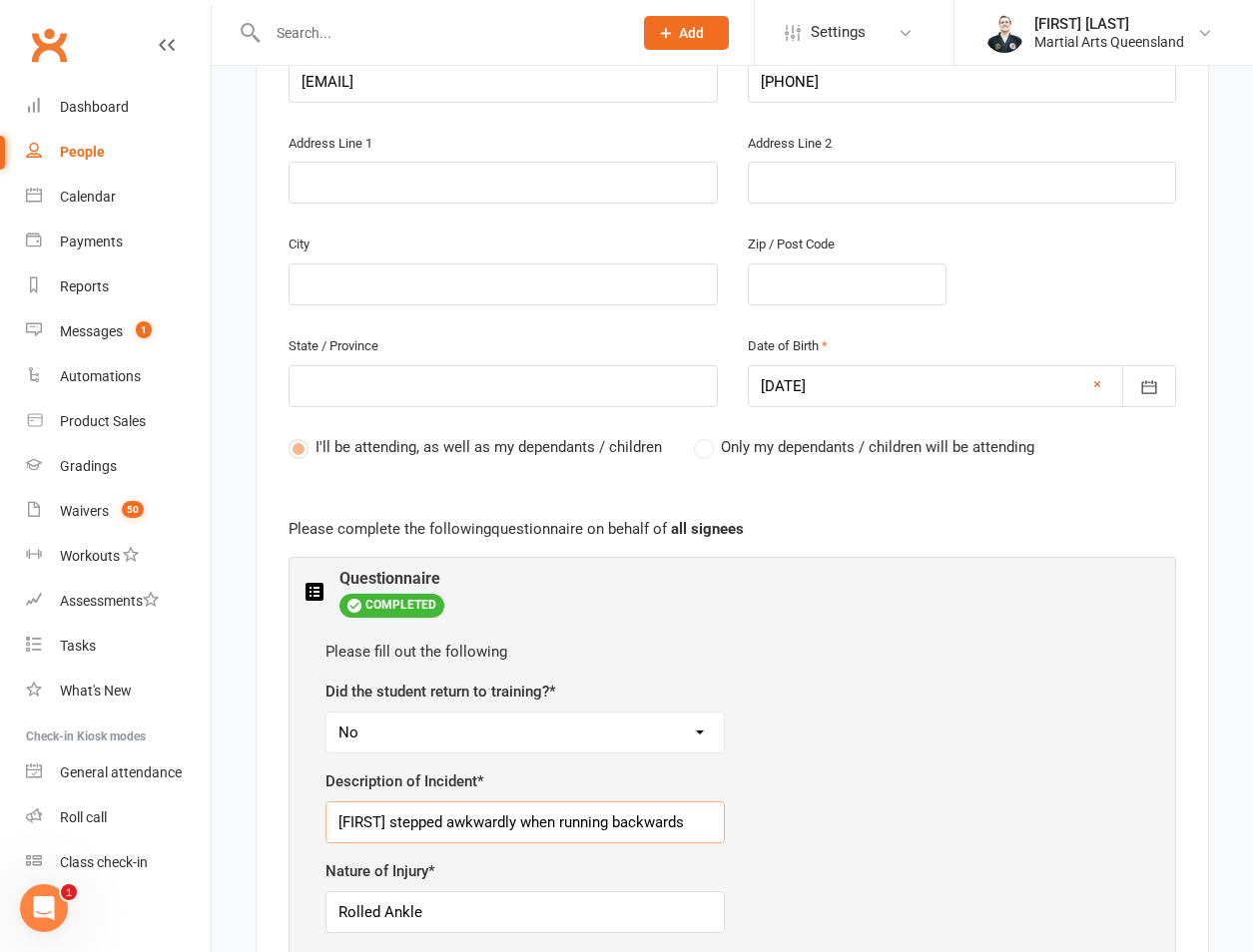 type on "[FIRST] stepped awkwardly when running backwards" 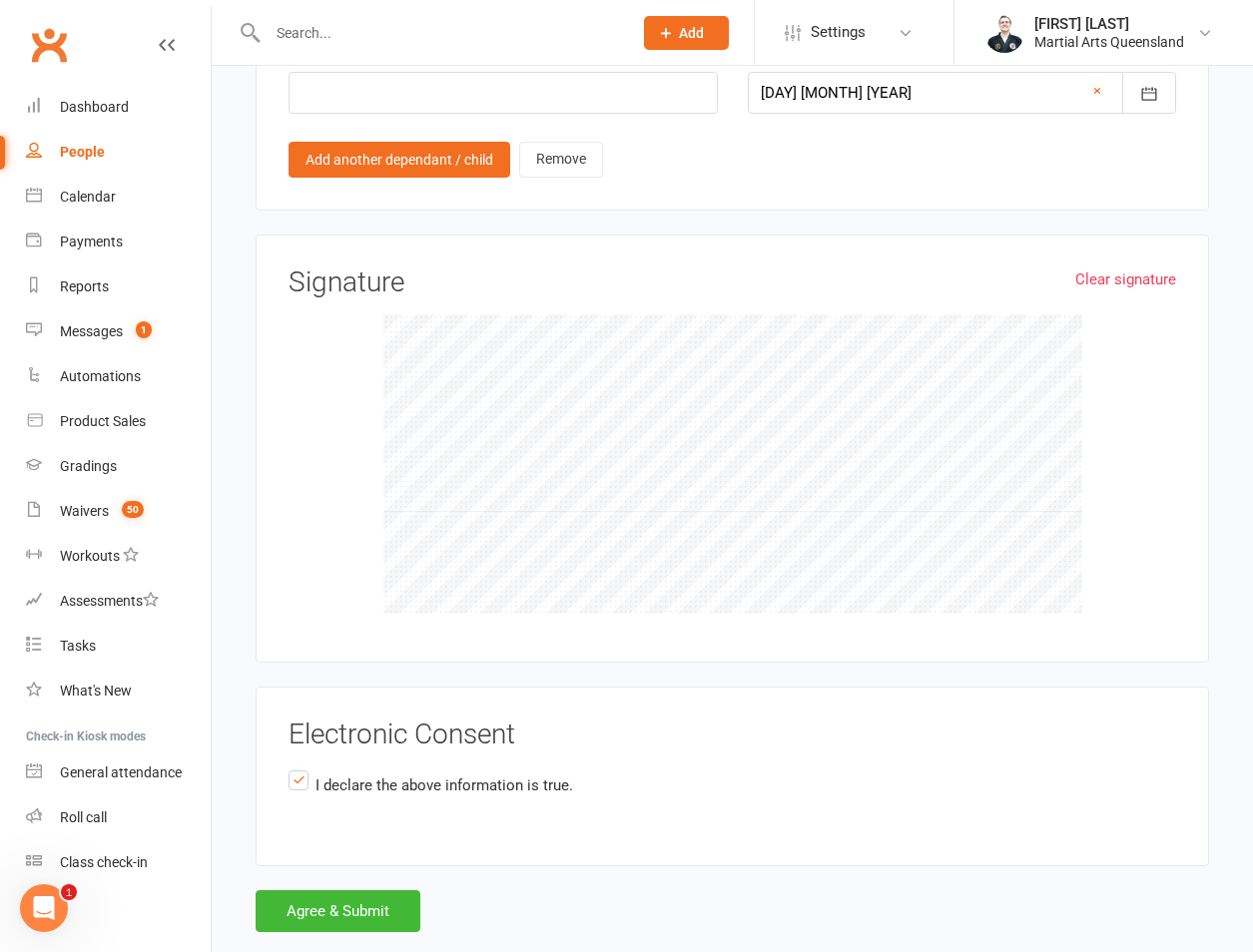 scroll, scrollTop: 4801, scrollLeft: 0, axis: vertical 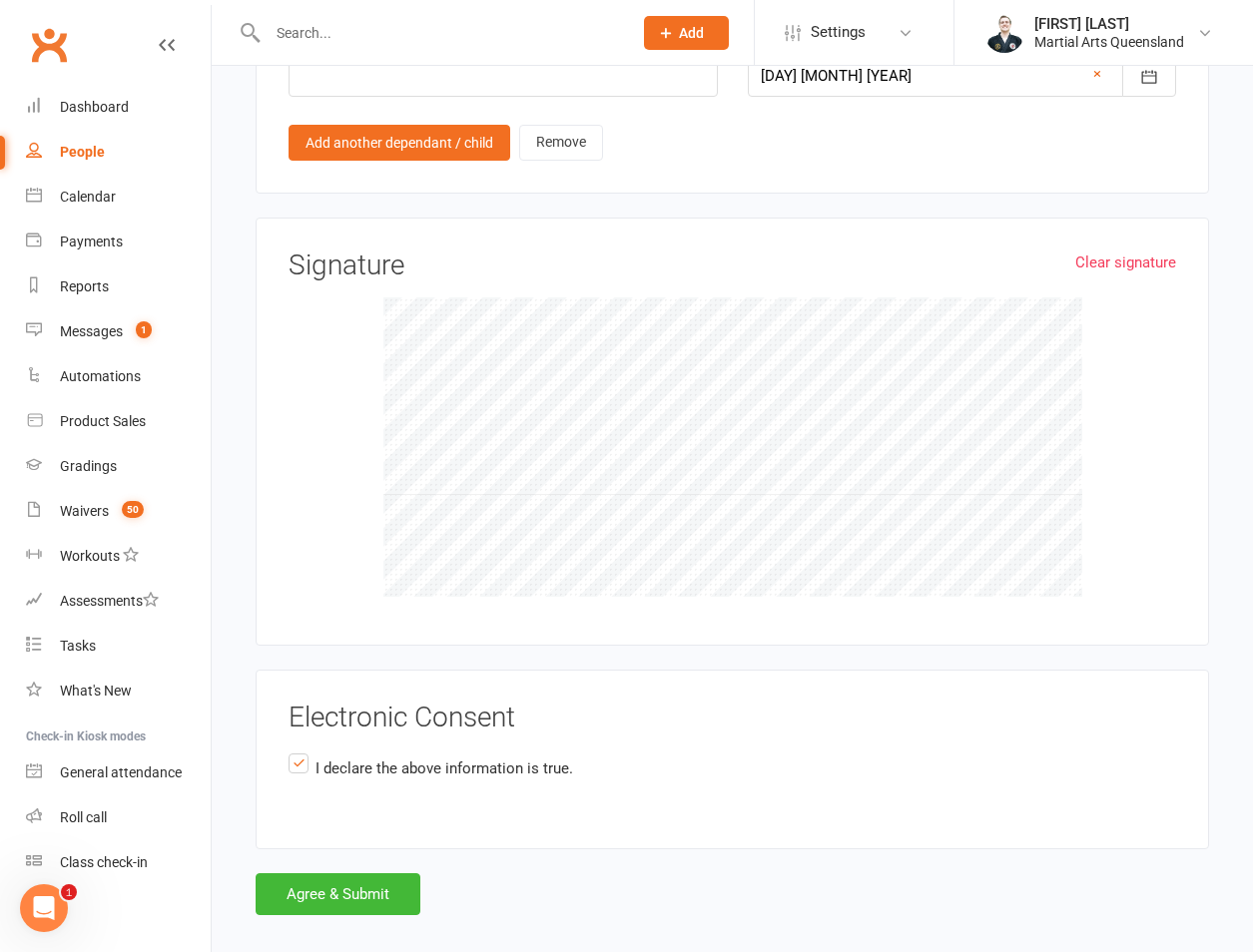 click on "Smart Forms & Waivers Martial Arts Queensland [PHONE] p: [PHONE] [EMAIL] [NUMBER] [STREET] [CITY] [CITY], [STATE], [POSTAL_CODE], AU Member Details Instructions Please fill out the following information Parent / Guardian First Name [FIRST] Last Name [LAST] Email [EMAIL] Mobile Phone [PHONE] Address Line 1 Address Line 2 City Zip / Post Code State / Province Date of Birth [DATE]
1961 - 1980
1961
1962
1963
1964
1965
1966
1967
1968
1969
1970
1971
1972
1973
1974
1975
1976
1977
1978
1979
1980" at bounding box center (732, -1894) 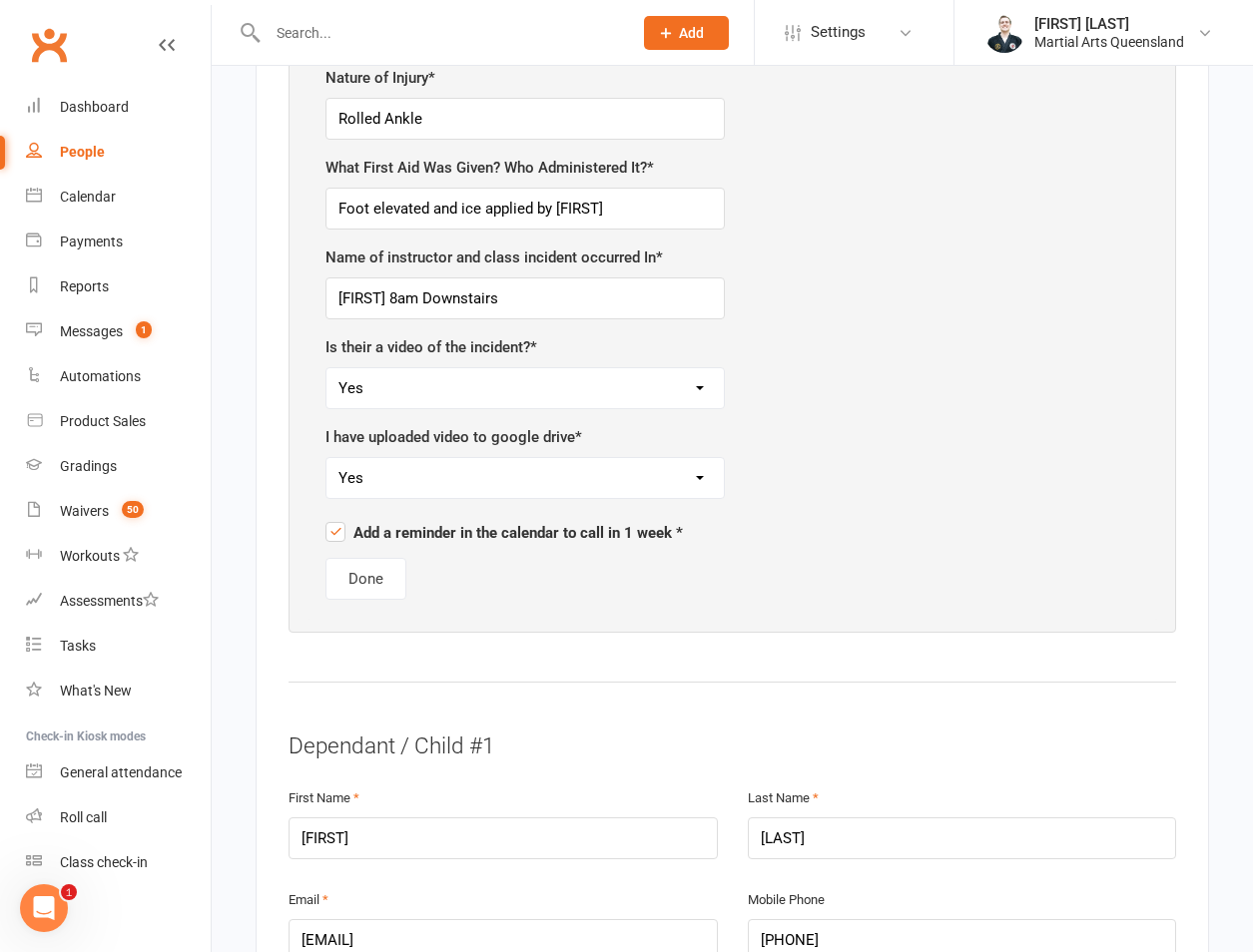click on "Please fill out the following Did the student return to training? * Yes No Description of Incident * [FIRST] stepped awkwardly when running backwards Nature of Injury * Rolled Ankle What First Aid Was Given? Who Administered It? * Foot elevated and ice applied by [FIRST] Name of instructor and class incident occurred In * [FIRST] 8am Downstairs Is their a video of the incident? * Yes No I have uploaded video to google drive * Yes No Add a reminder in the calendar to call in 1 week * Done" at bounding box center (732, 223) 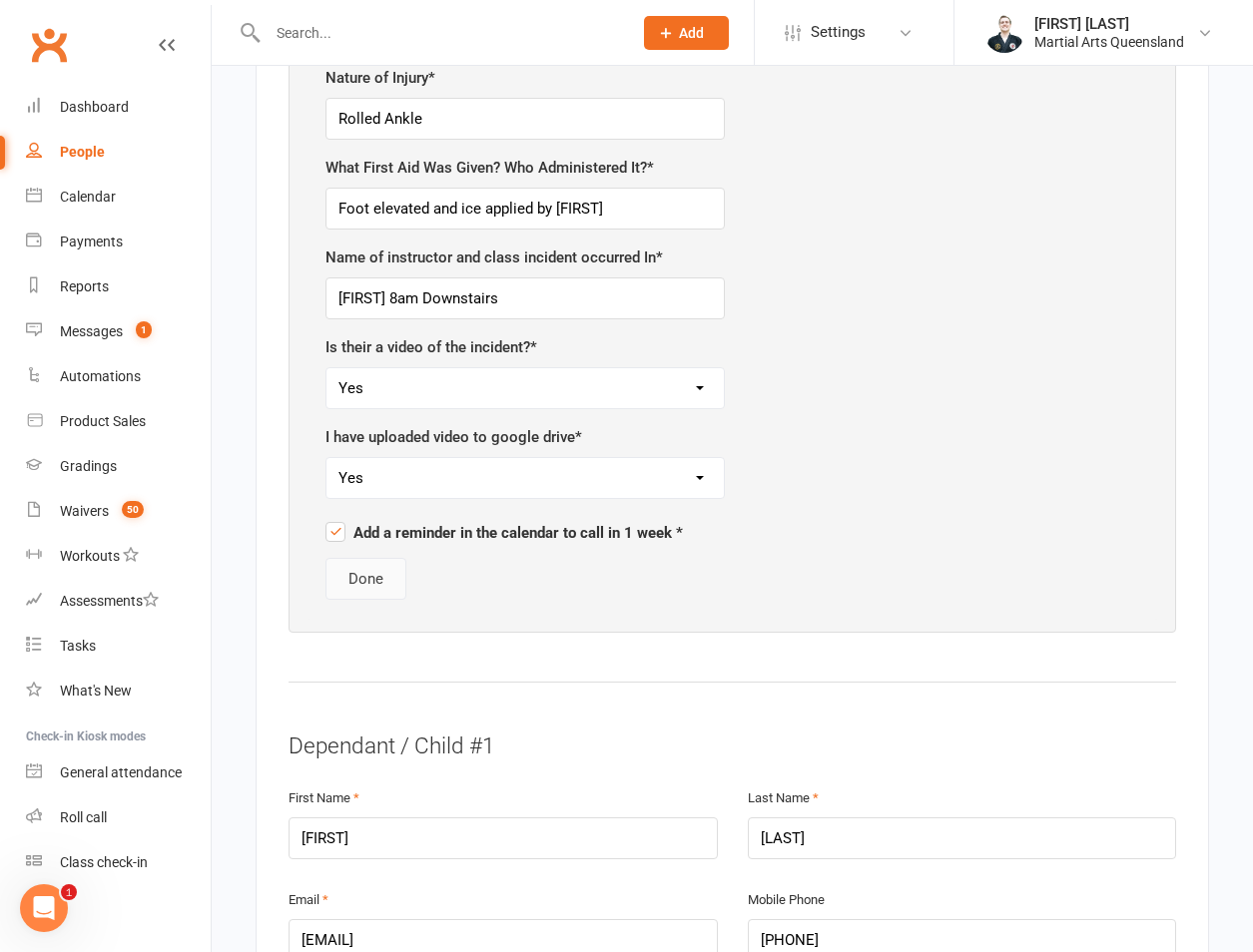 click on "Done" at bounding box center (365, 579) 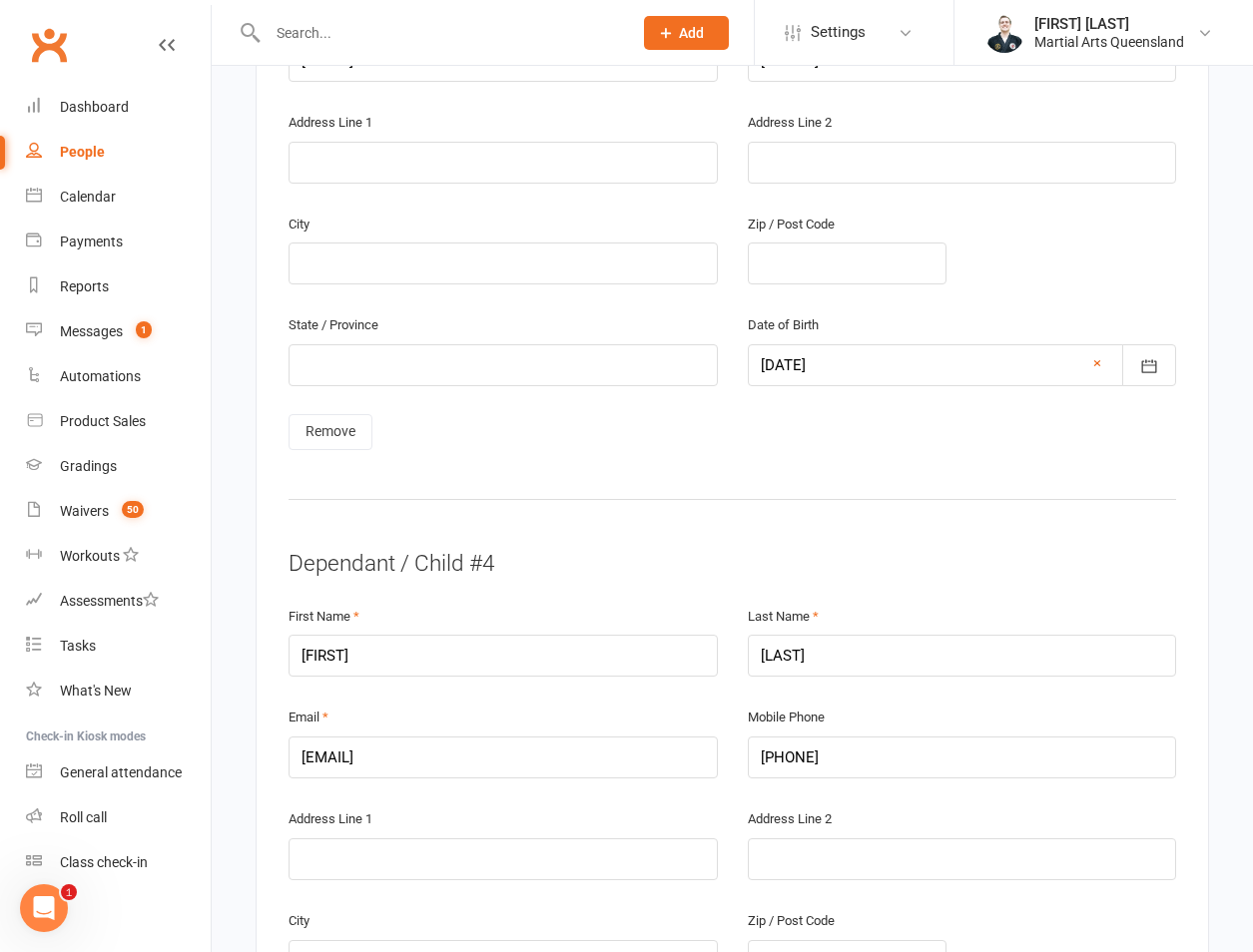 scroll, scrollTop: 4008, scrollLeft: 0, axis: vertical 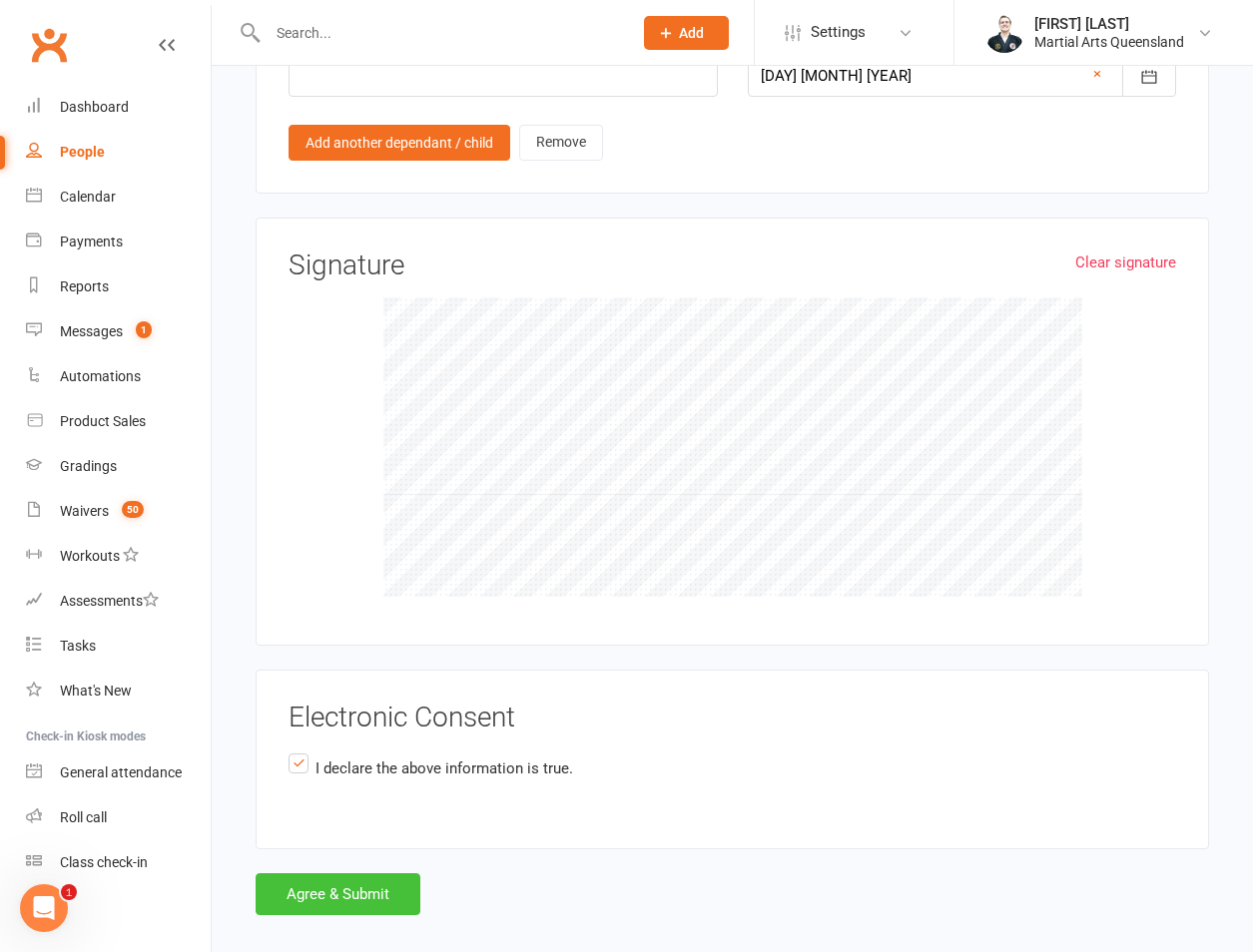 click on "Agree & Submit" at bounding box center (337, 894) 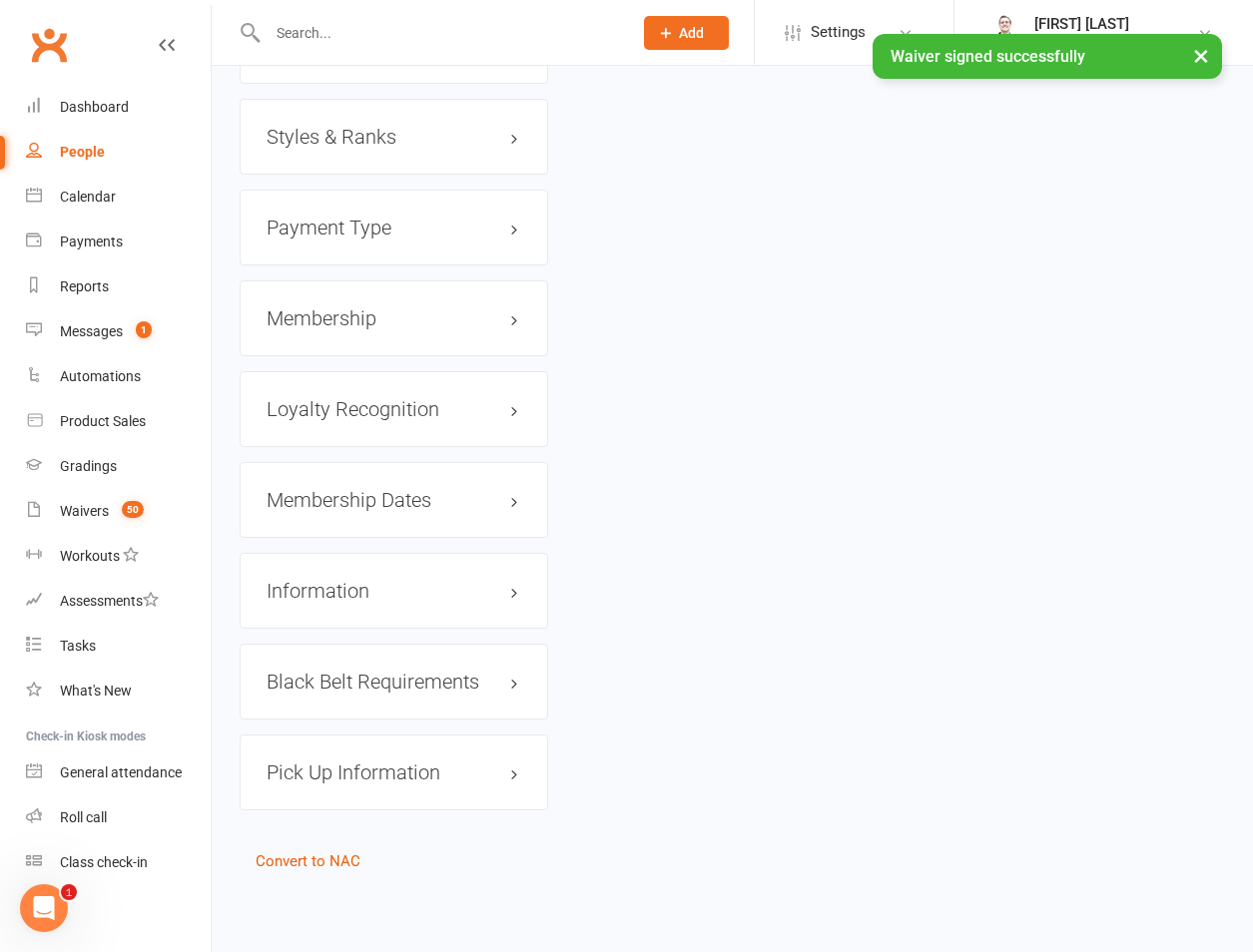 scroll, scrollTop: 0, scrollLeft: 0, axis: both 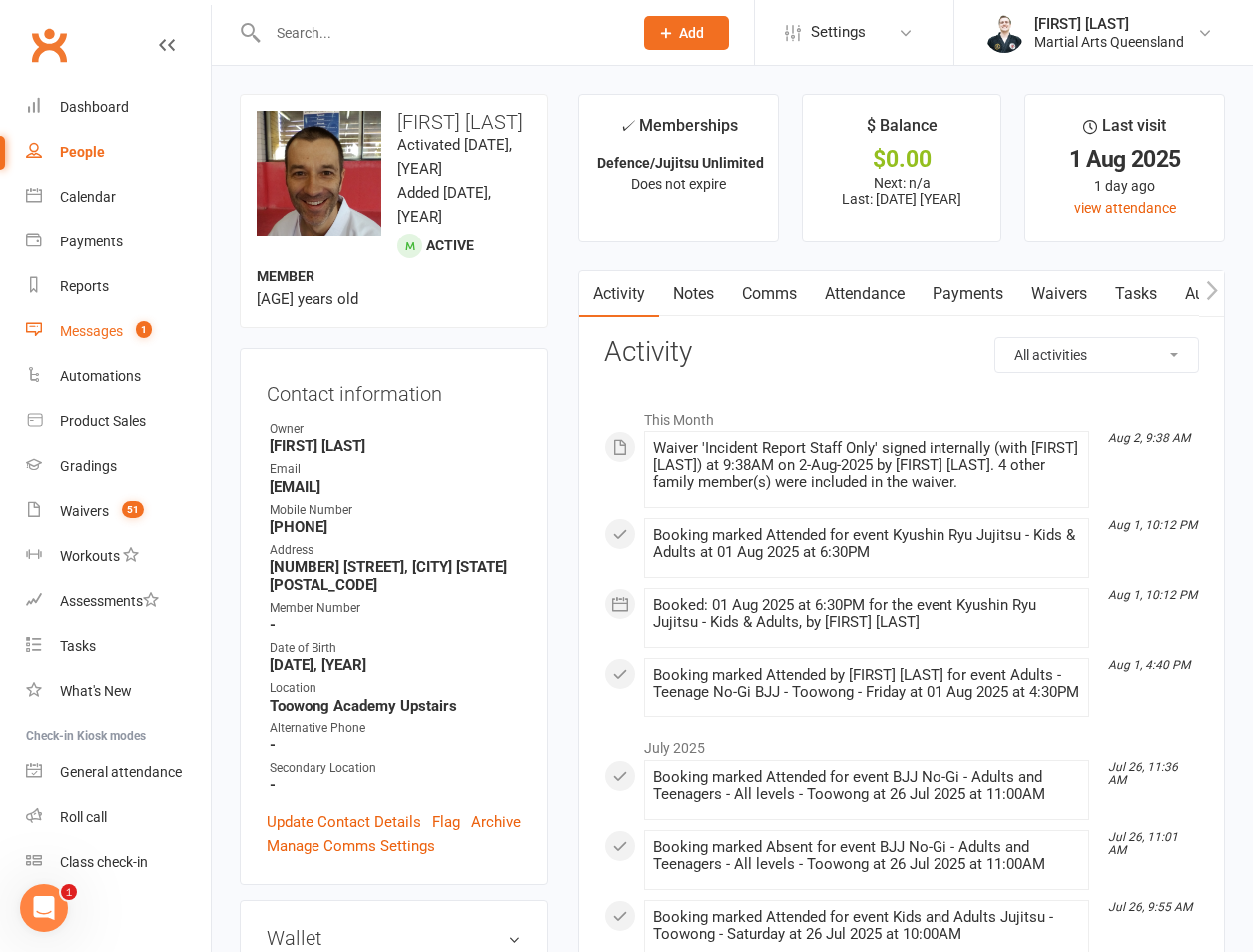 click on "Messages" at bounding box center (91, 331) 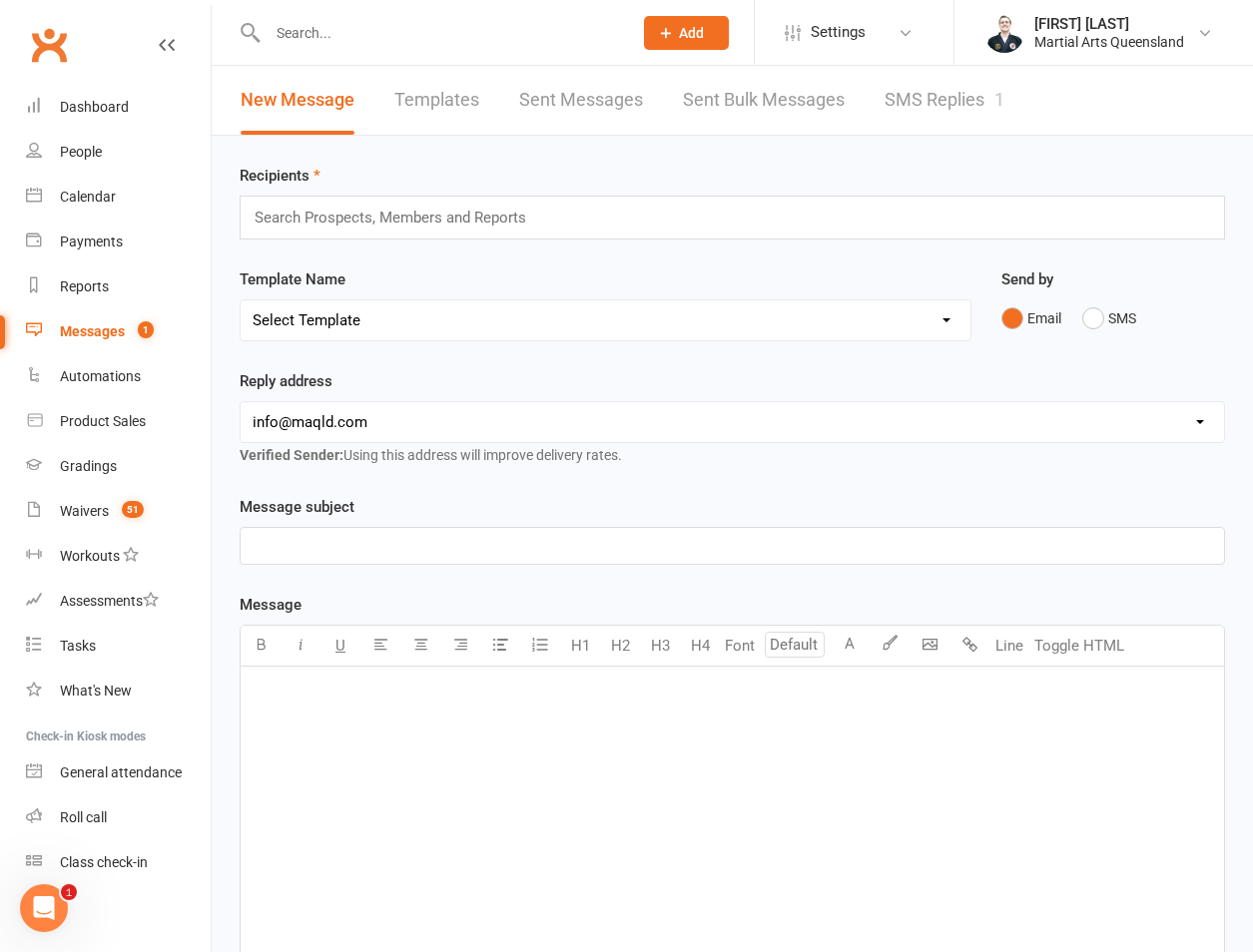 click on "SMS Replies  1" at bounding box center (944, 100) 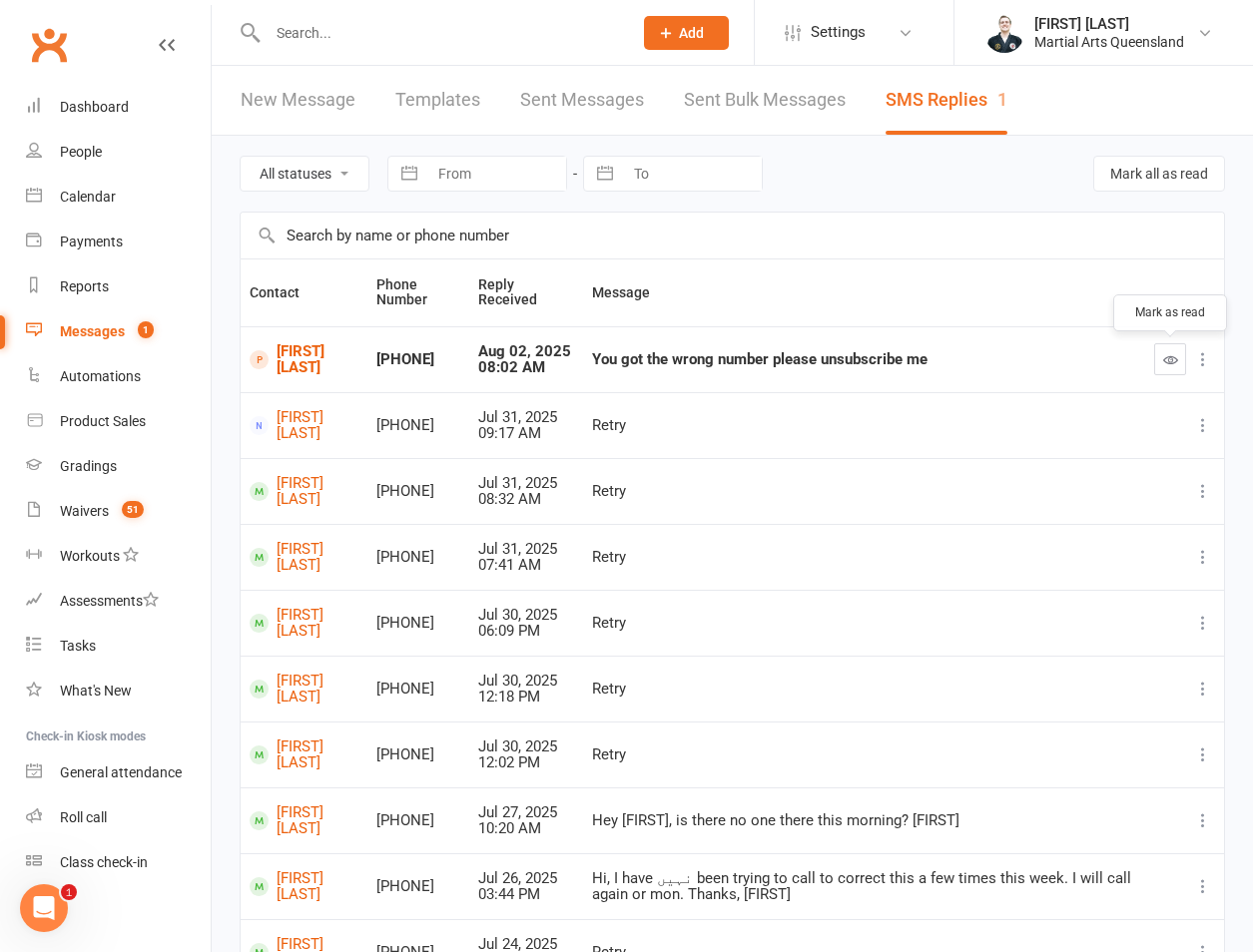 click at bounding box center (1170, 359) 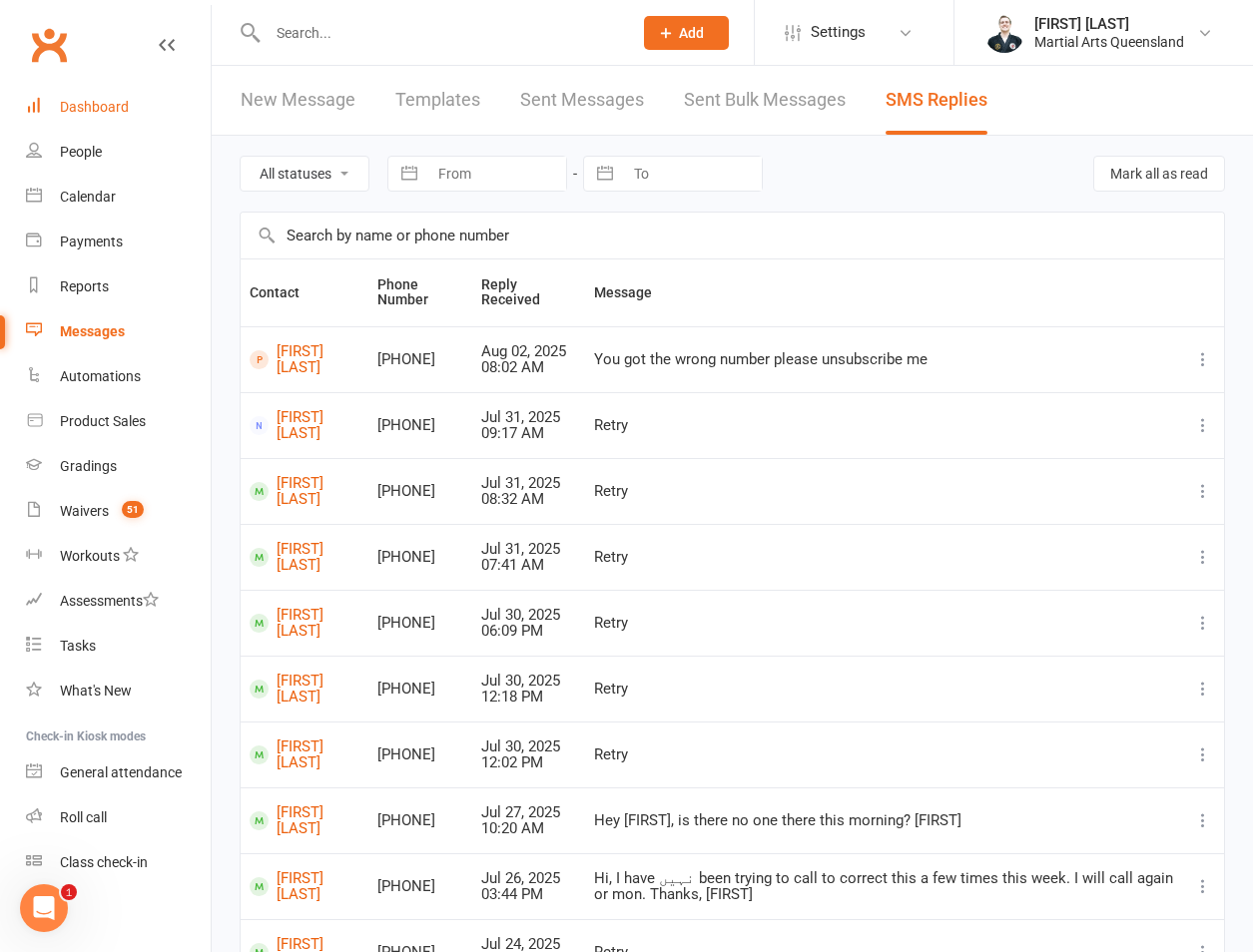 click on "Dashboard" at bounding box center [118, 107] 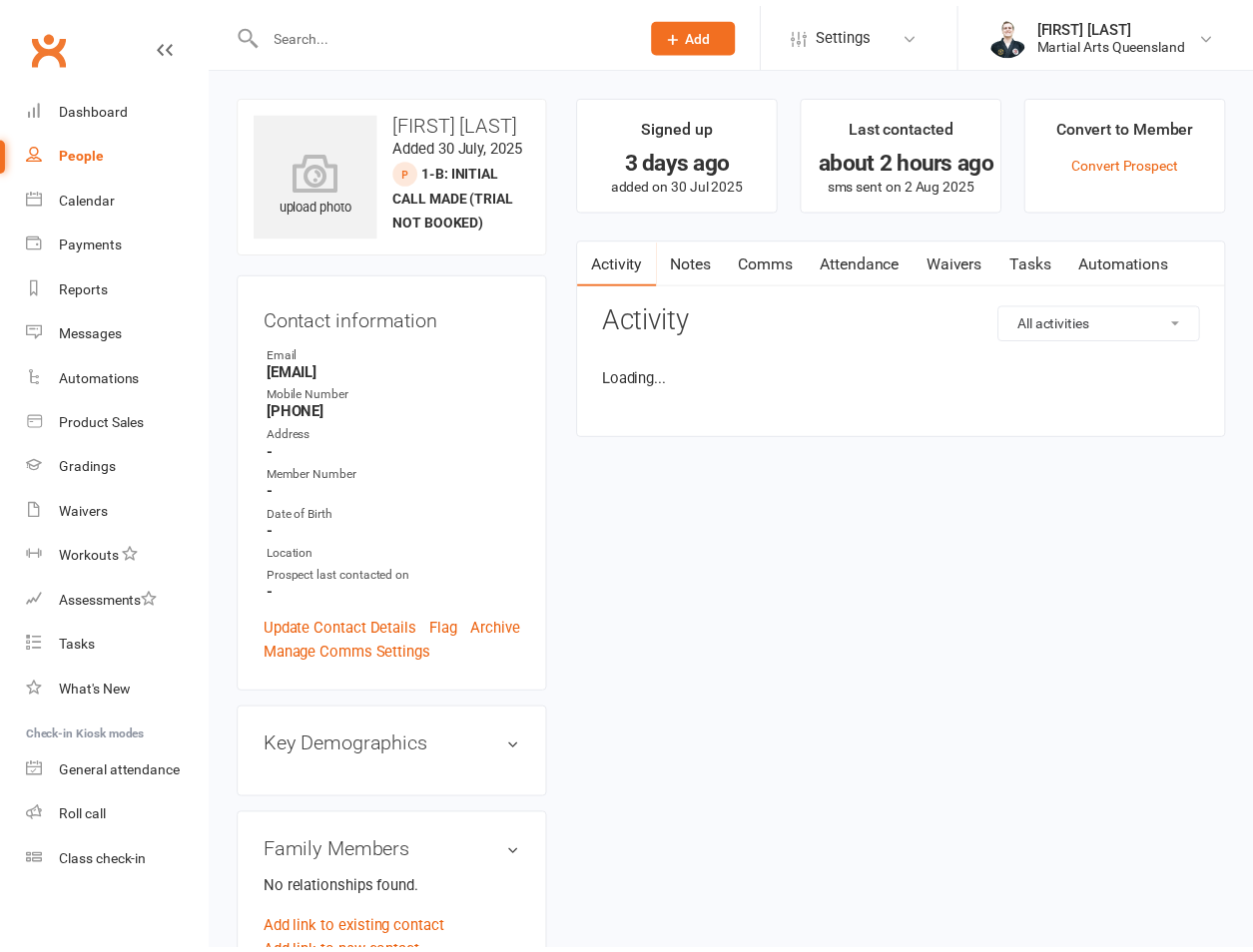 scroll, scrollTop: 0, scrollLeft: 0, axis: both 